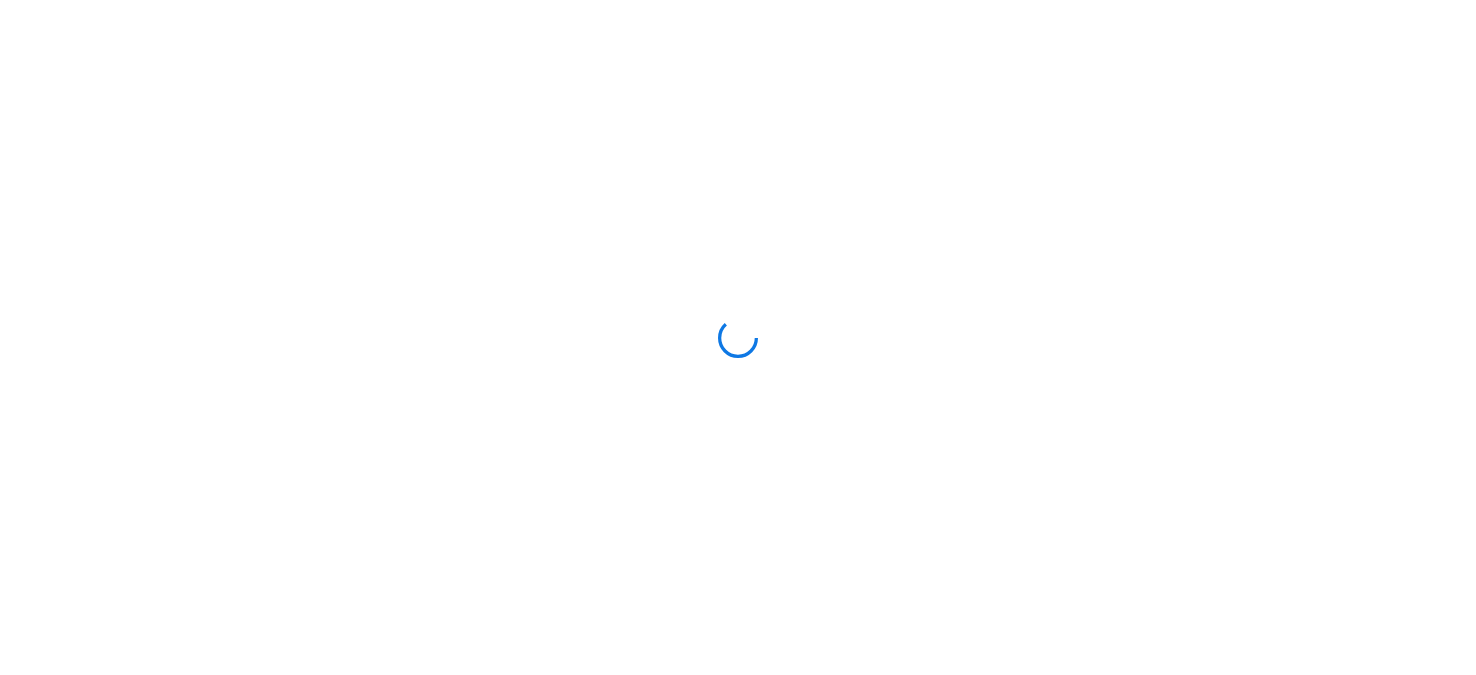 scroll, scrollTop: 0, scrollLeft: 0, axis: both 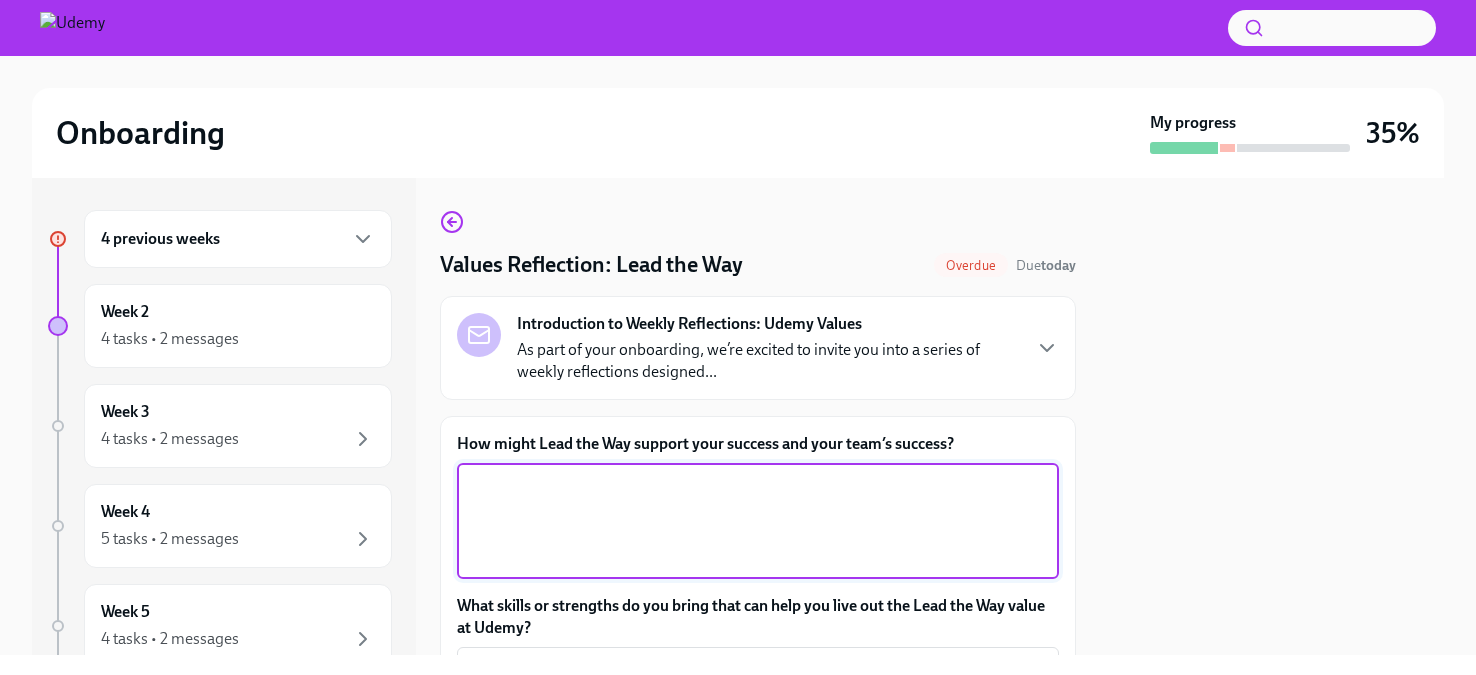 click on "How might Lead the Way support your success and your team’s success?" at bounding box center (758, 521) 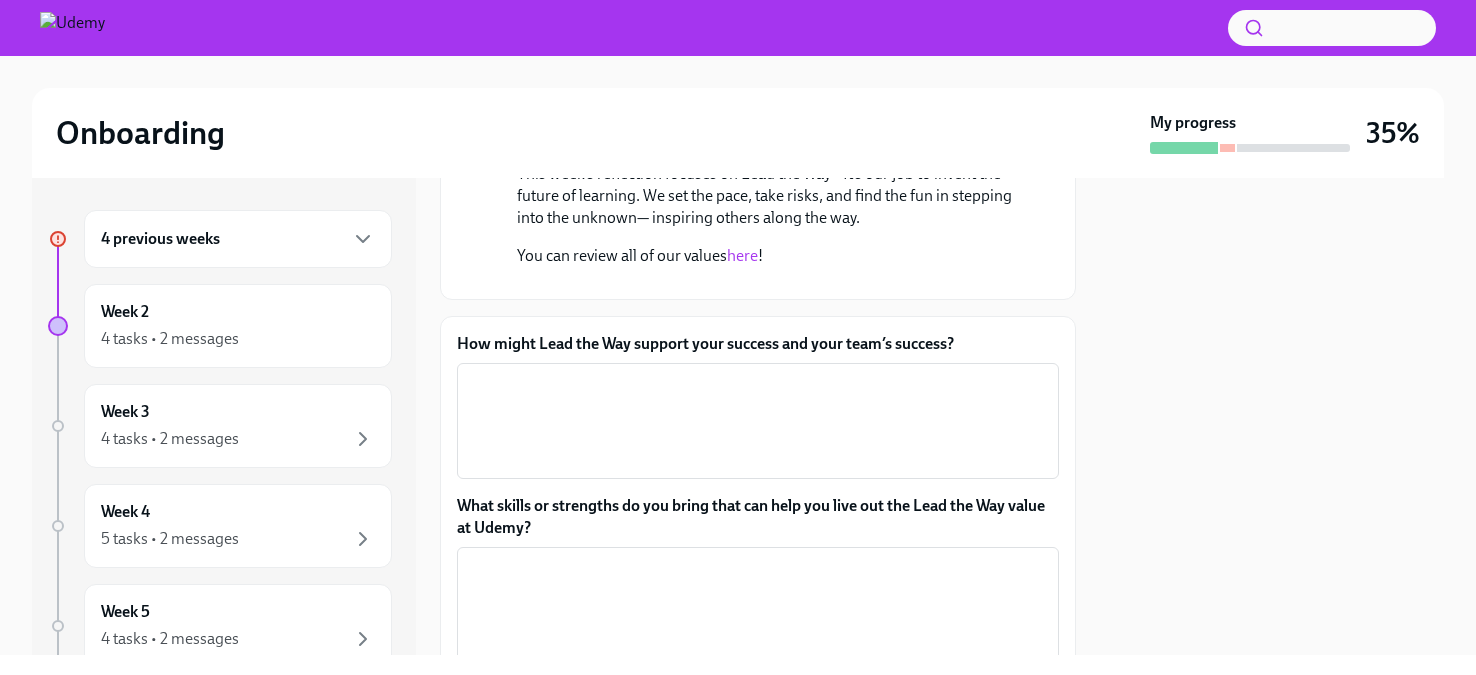 scroll, scrollTop: 425, scrollLeft: 0, axis: vertical 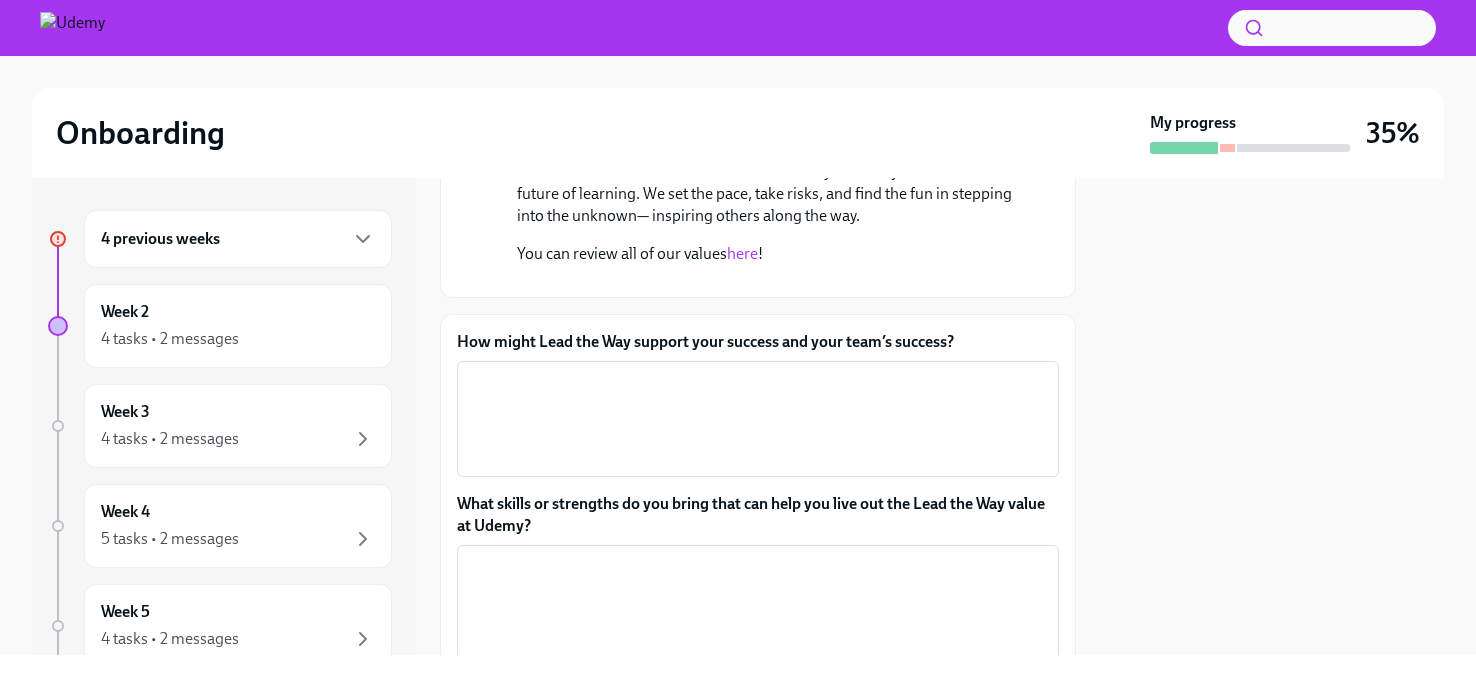 click on "here" at bounding box center [742, 253] 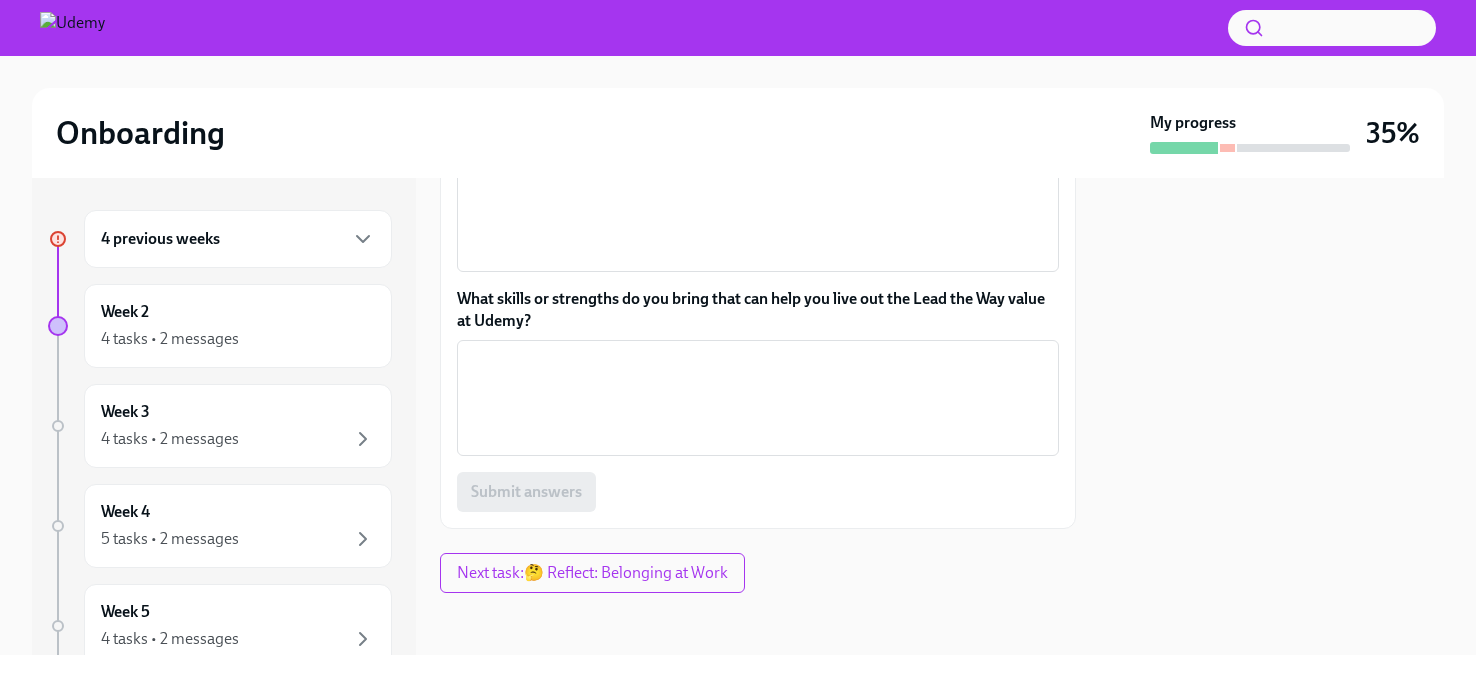 scroll, scrollTop: 641, scrollLeft: 0, axis: vertical 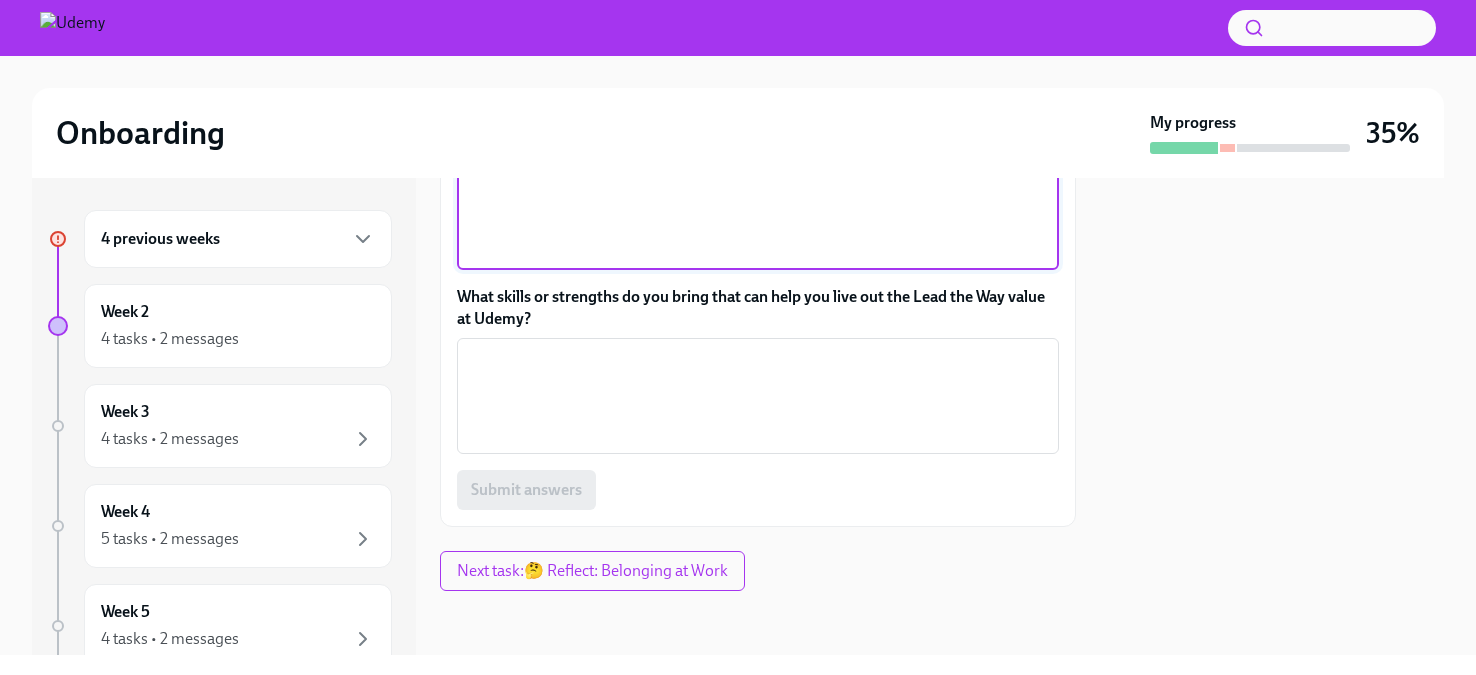 click on "How might Lead the Way support your success and your team’s success?" at bounding box center (758, 212) 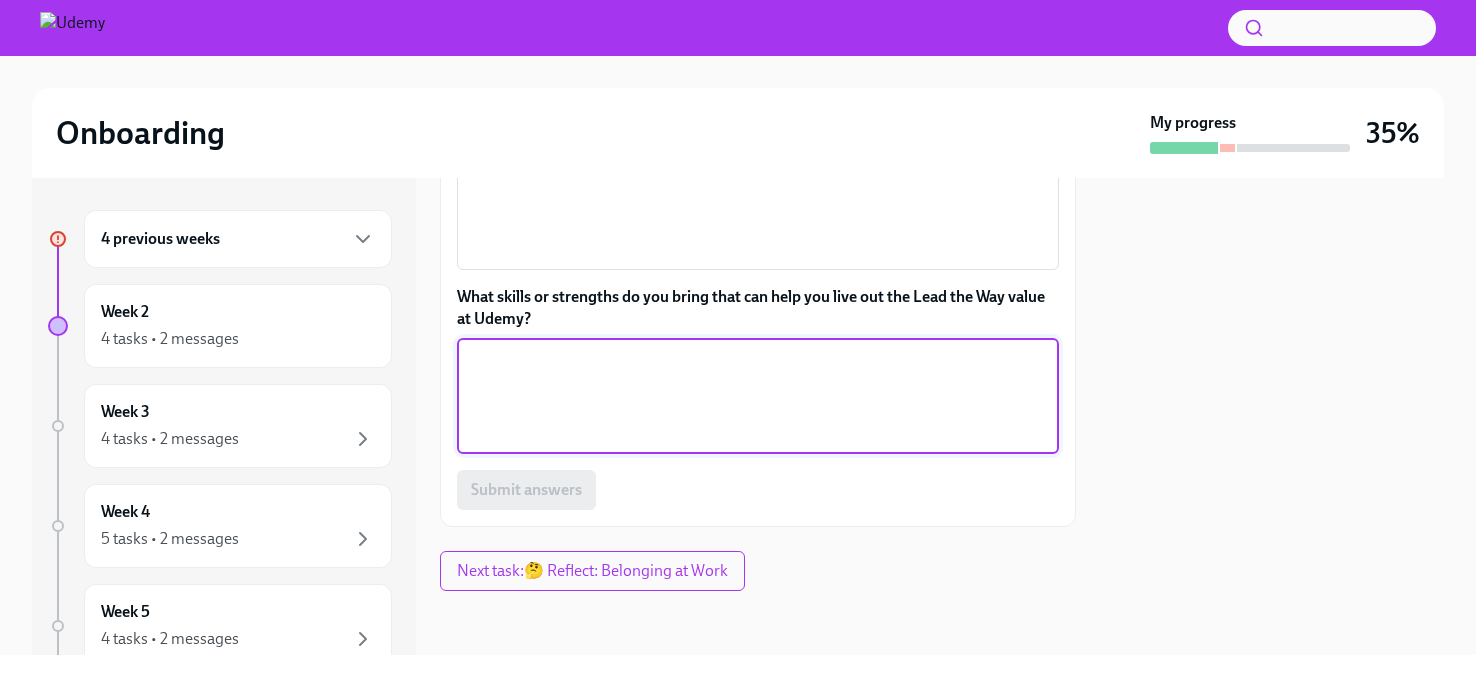 click on "What skills or strengths do you bring that can help you live out the Lead the Way value at Udemy?" at bounding box center [758, 396] 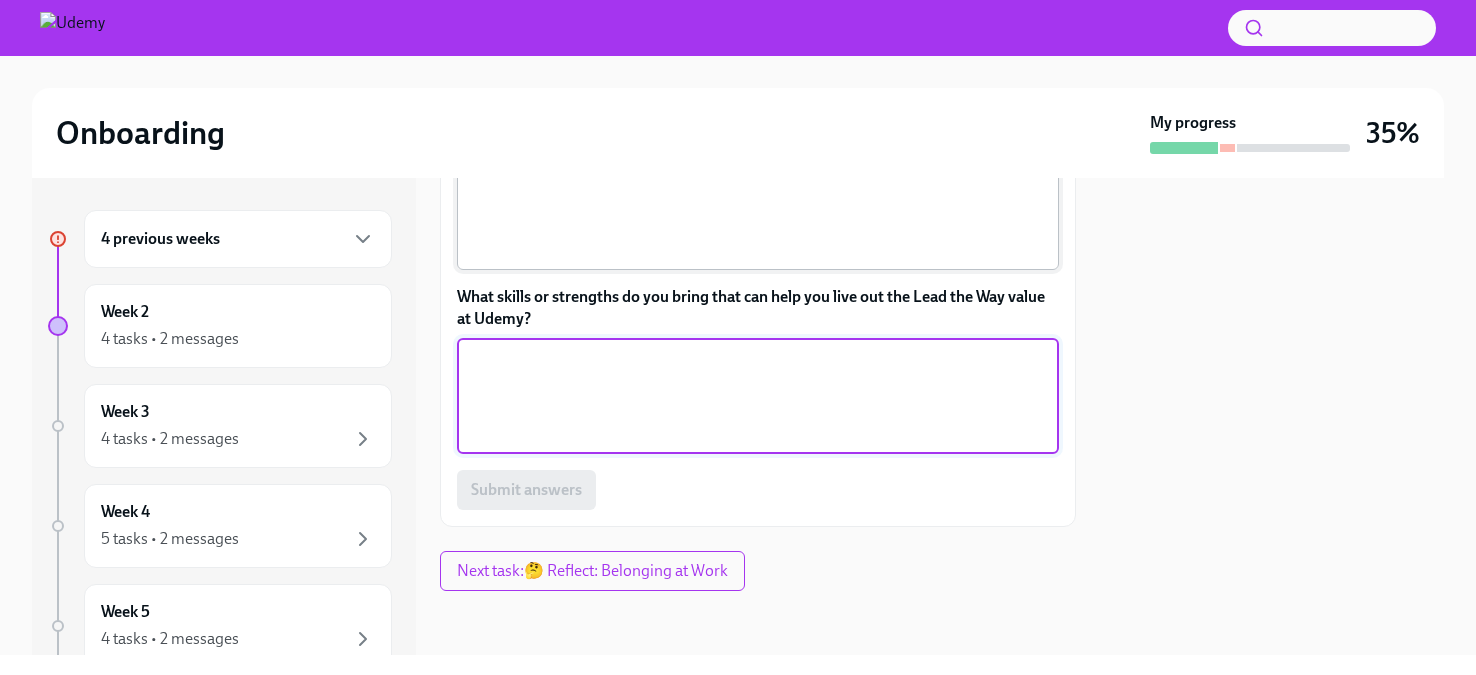 click on "How might Lead the Way support your success and your team’s success?" at bounding box center (758, 212) 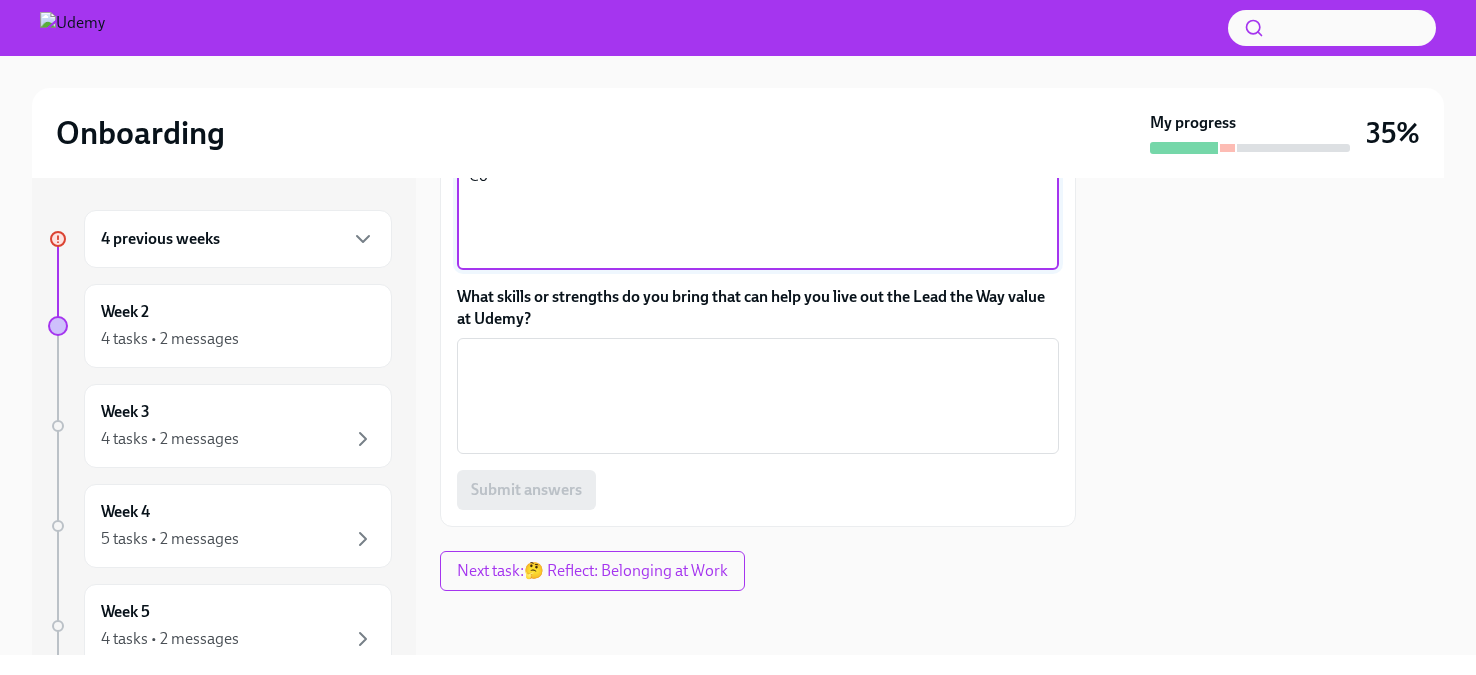 type on "C" 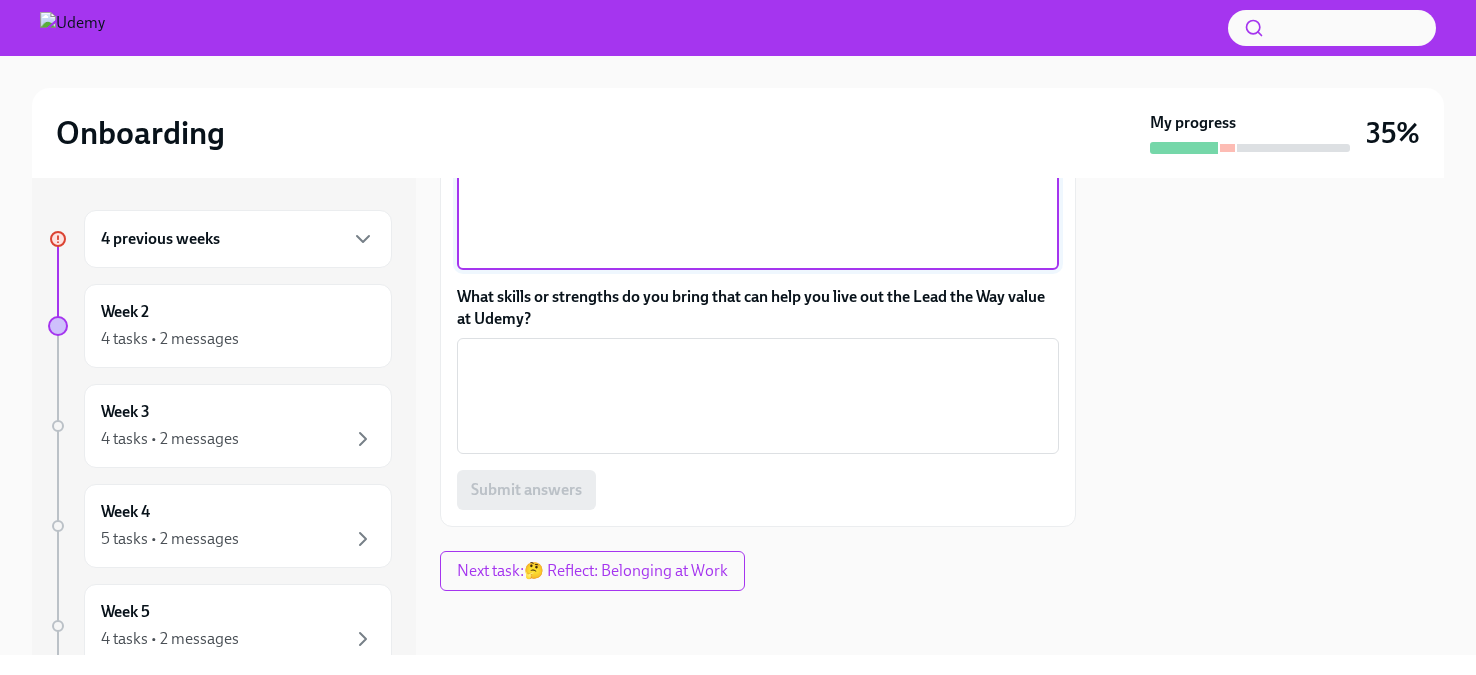 type on "L" 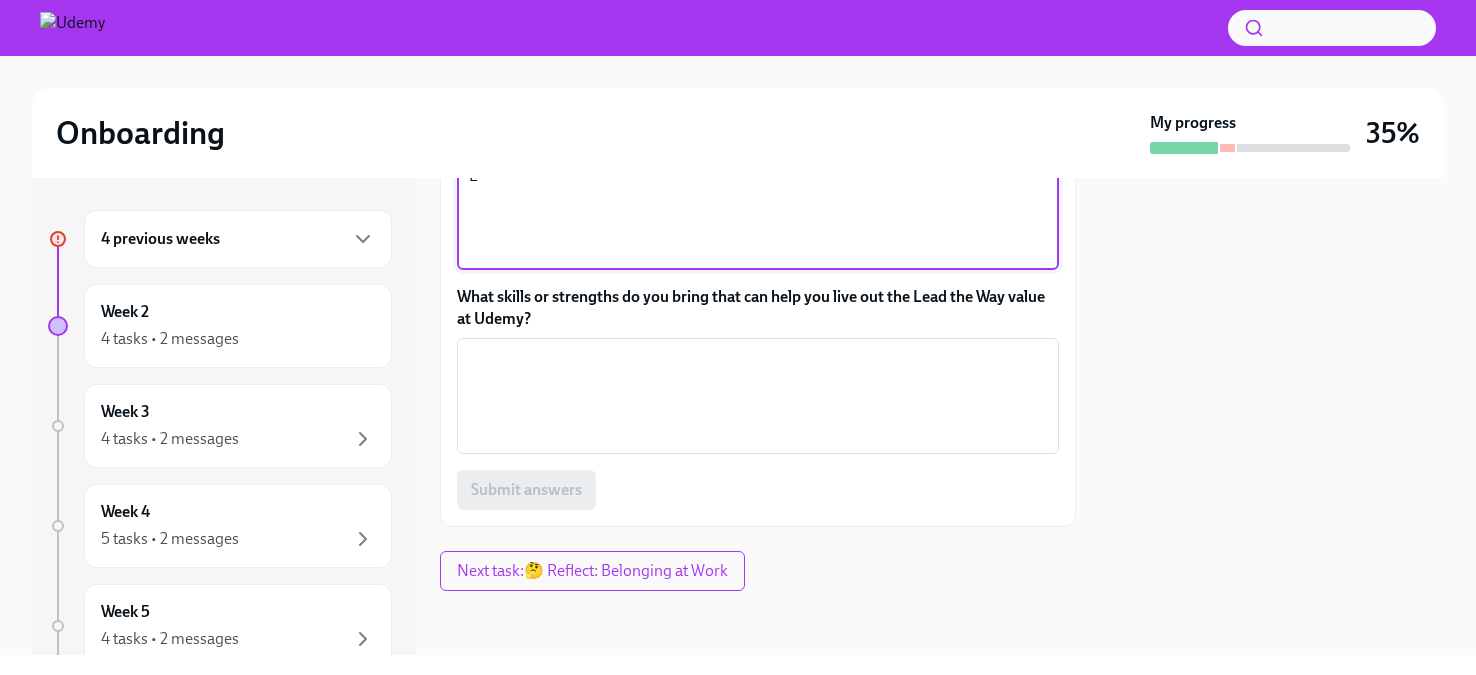 type 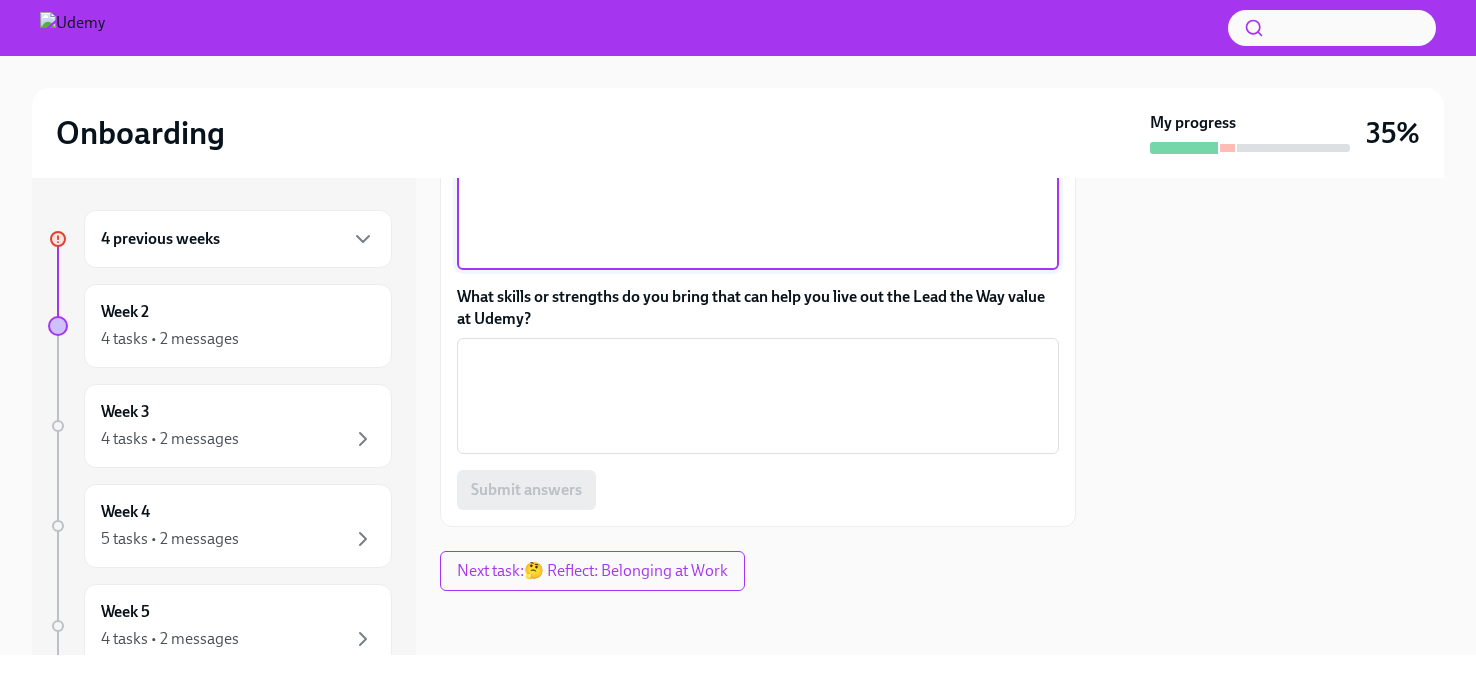 click on "4 previous weeks" at bounding box center [238, 239] 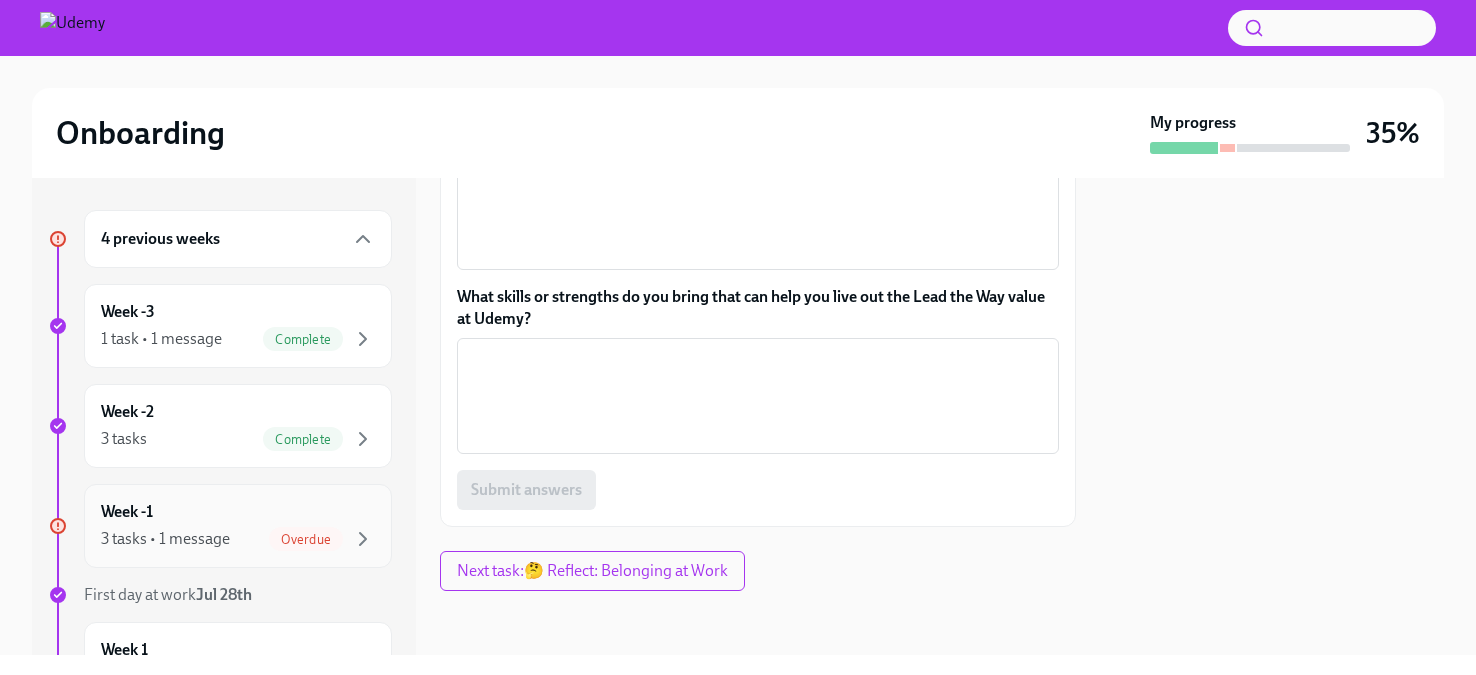 click on "3 tasks • 1 message Overdue" at bounding box center (238, 539) 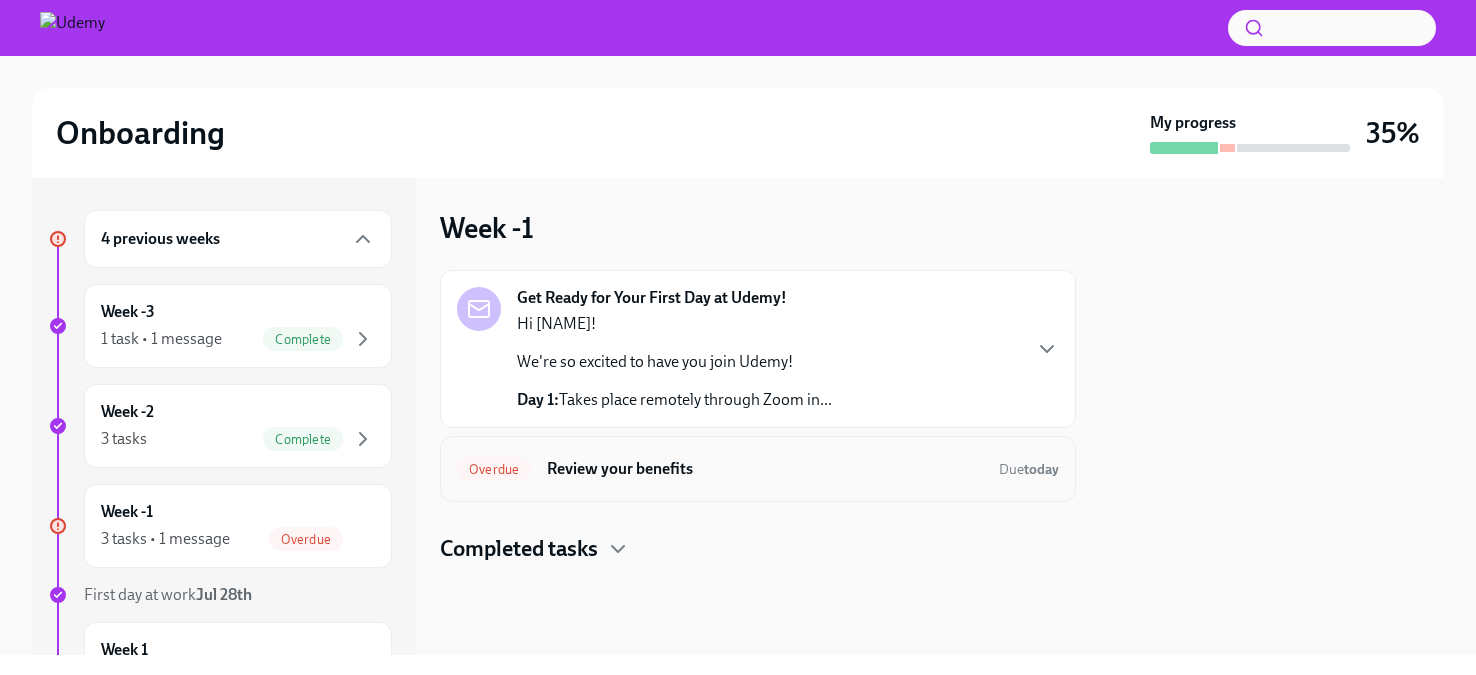 click on "Review your benefits" at bounding box center (765, 469) 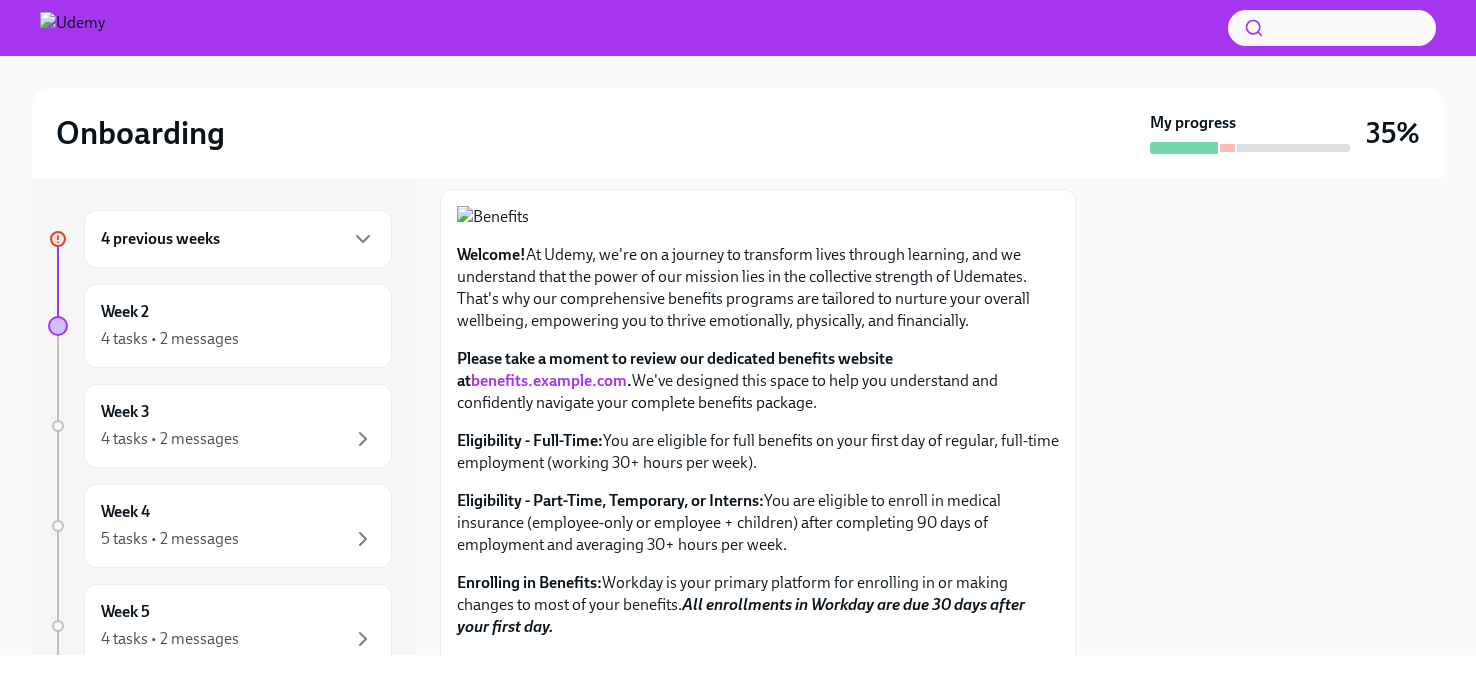 scroll, scrollTop: 880, scrollLeft: 0, axis: vertical 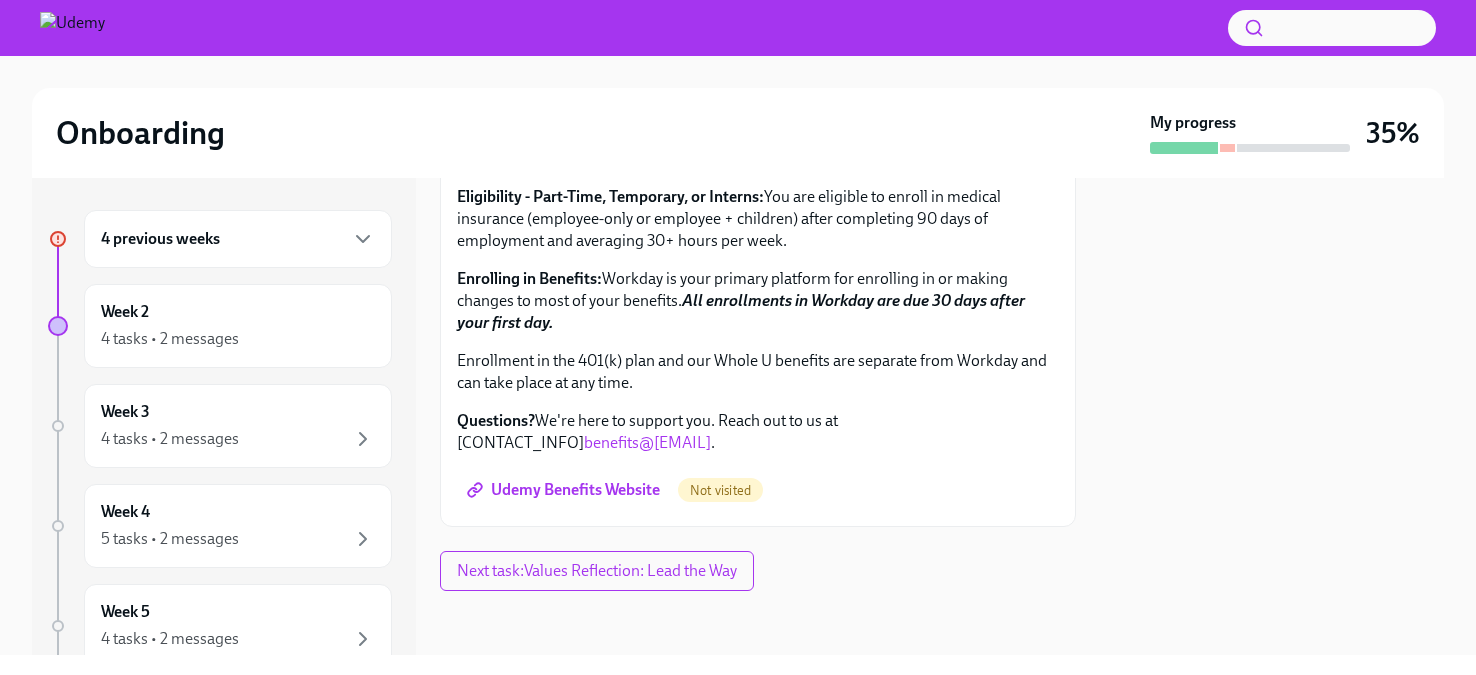 click on "Not visited" at bounding box center [720, 490] 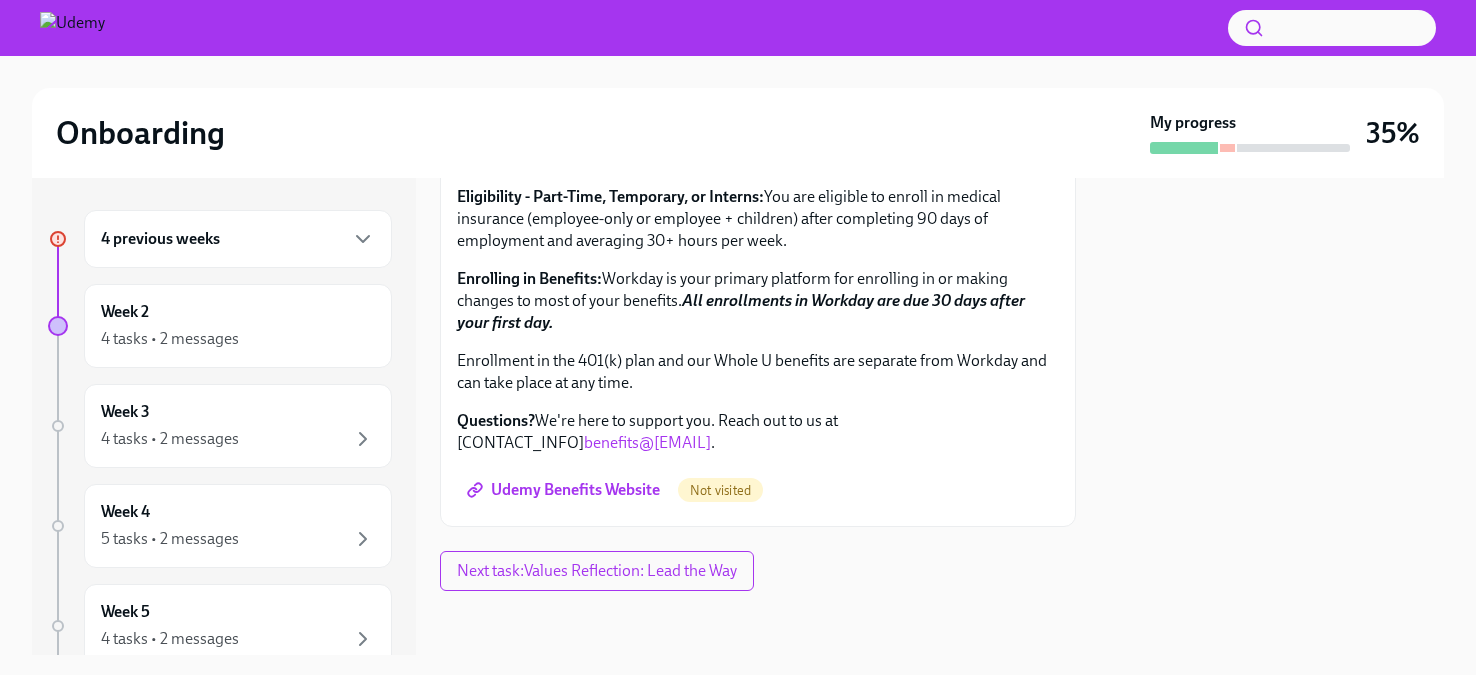 click on "4 previous weeks" at bounding box center (238, 239) 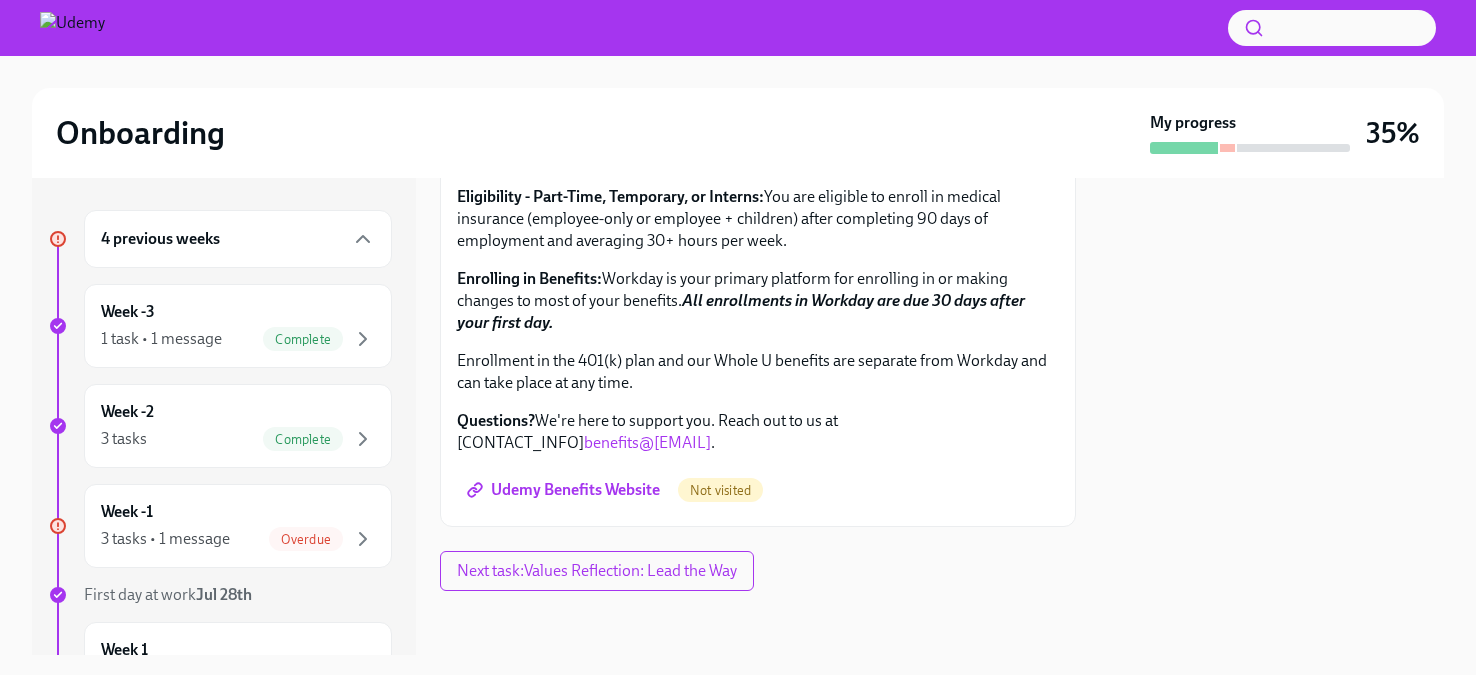 click on "4 previous weeks" at bounding box center [160, 239] 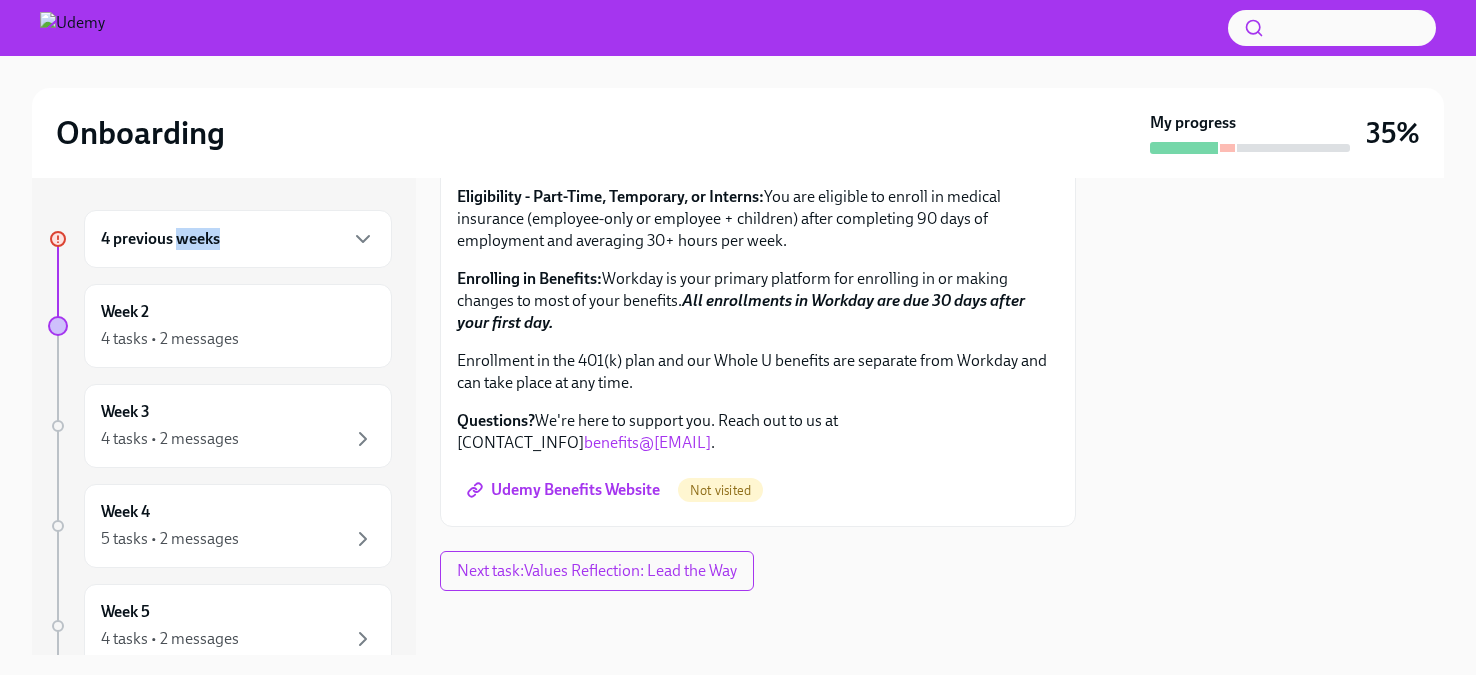 click on "4 previous weeks" at bounding box center (160, 239) 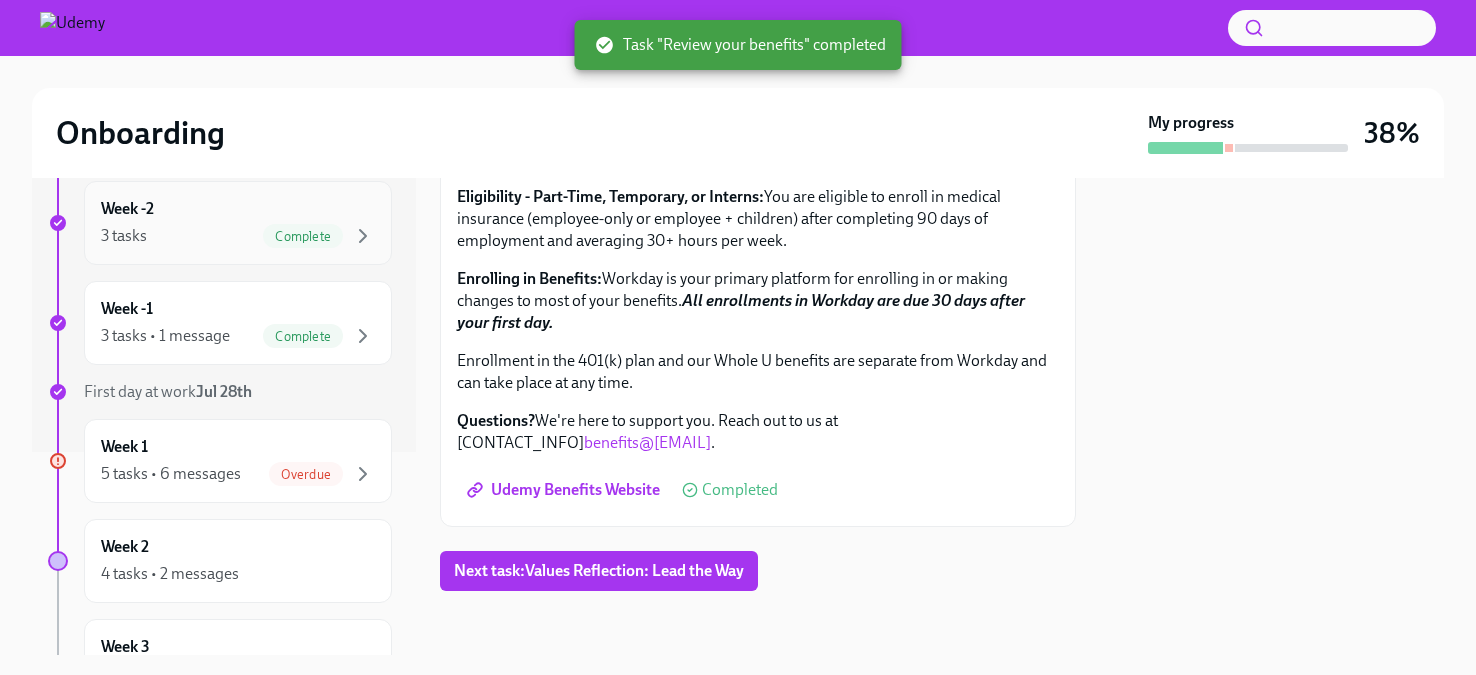 scroll, scrollTop: 206, scrollLeft: 0, axis: vertical 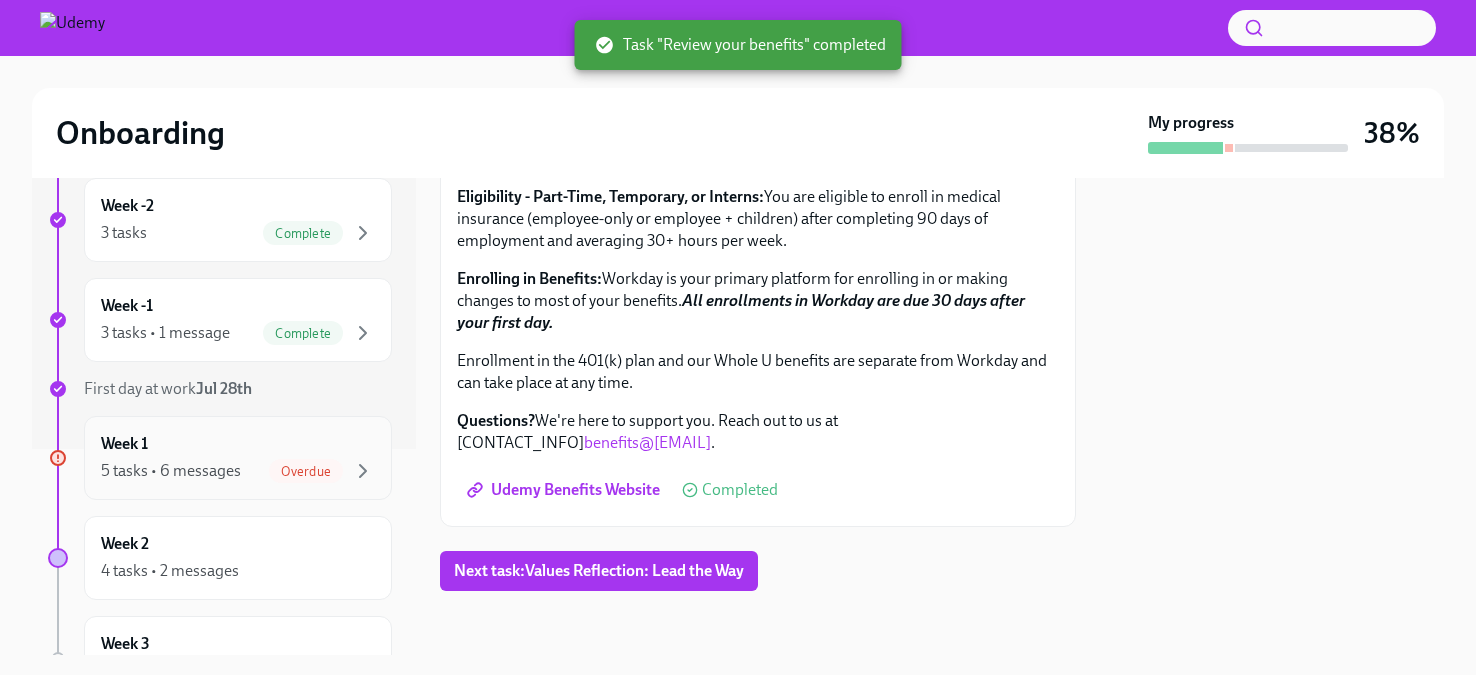 click on "Week 1 5 tasks • 6 messages Overdue" at bounding box center [238, 458] 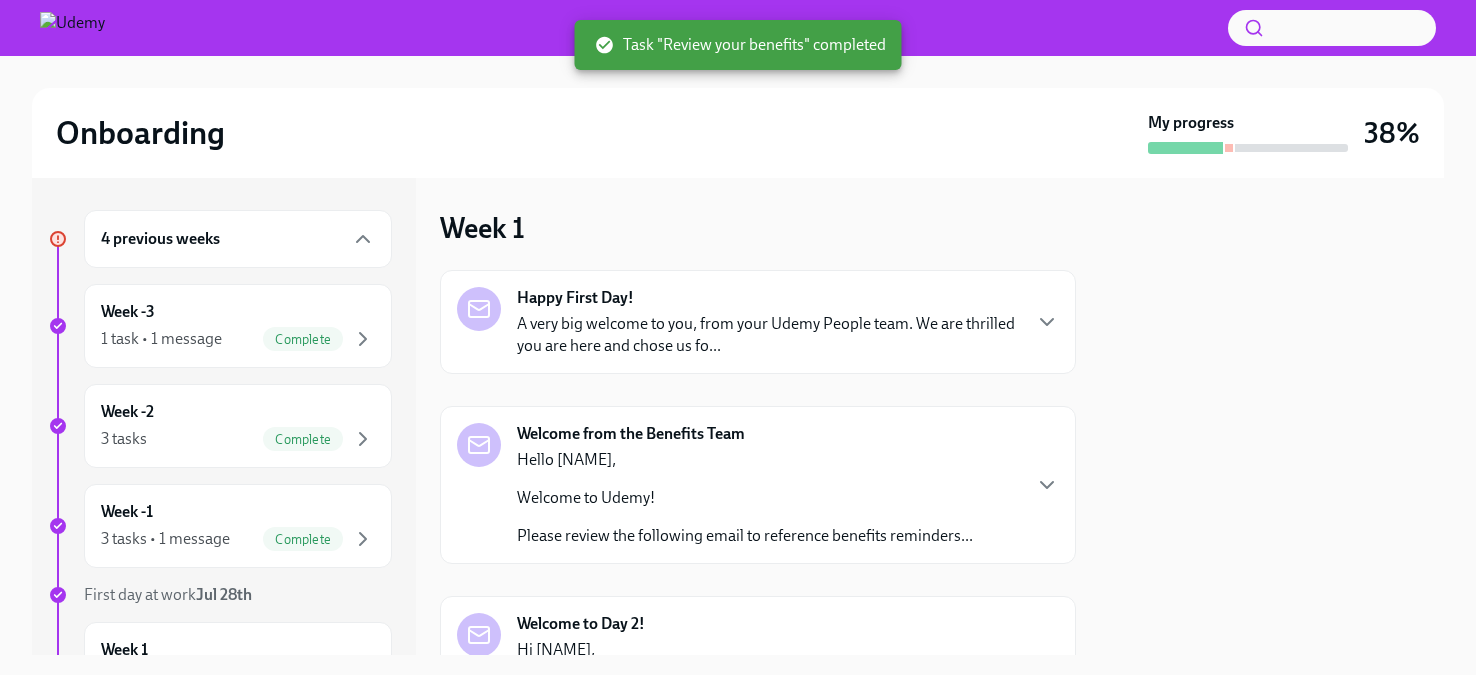 click on "4 previous weeks" at bounding box center [238, 239] 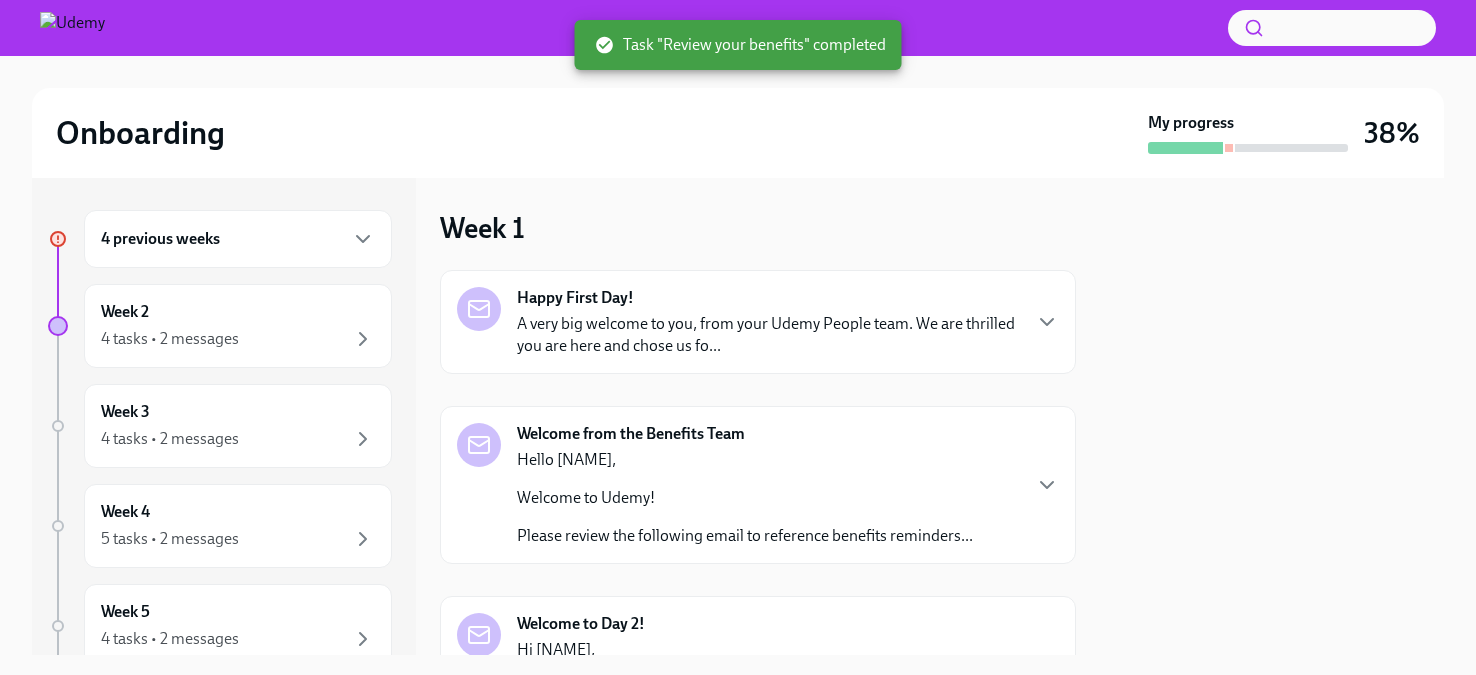scroll, scrollTop: 745, scrollLeft: 0, axis: vertical 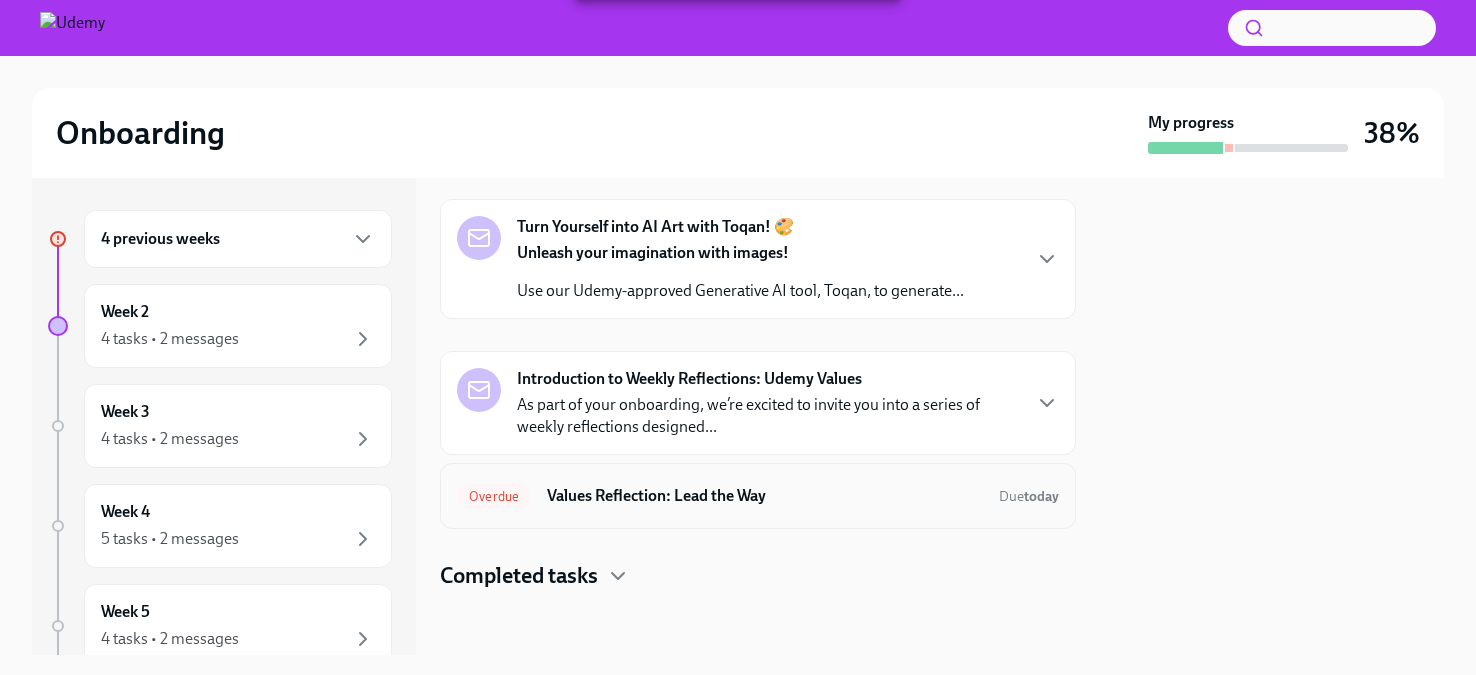 click on "Values Reflection: Lead the Way" at bounding box center (765, 496) 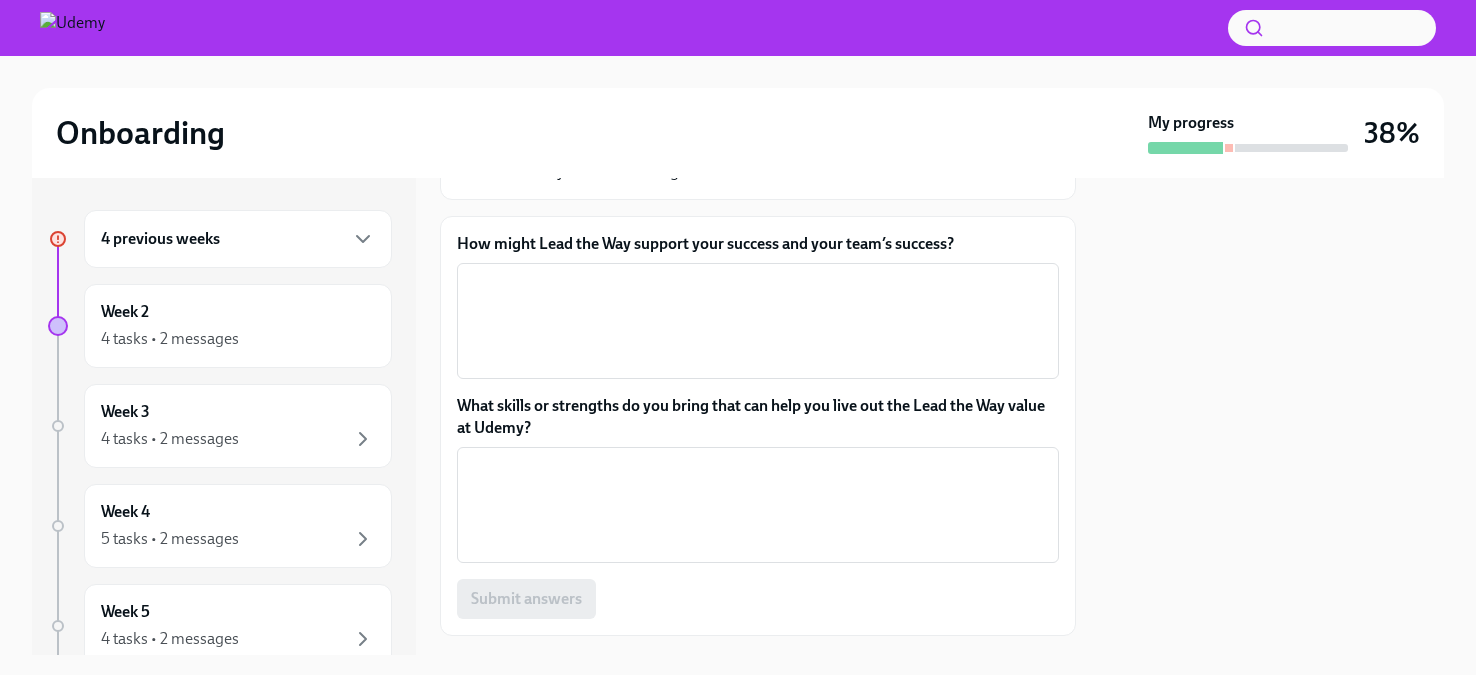 scroll, scrollTop: 200, scrollLeft: 0, axis: vertical 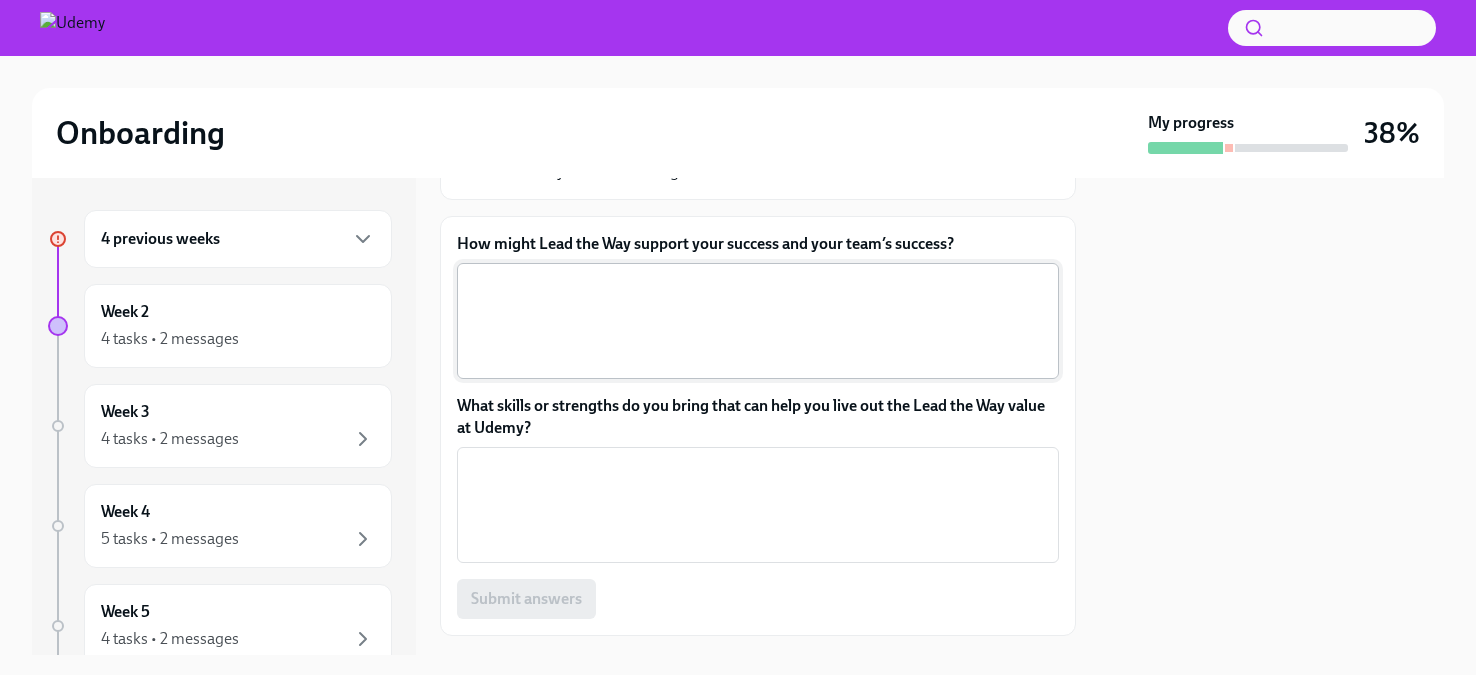 click on "How might Lead the Way support your success and your team’s success?" at bounding box center (758, 321) 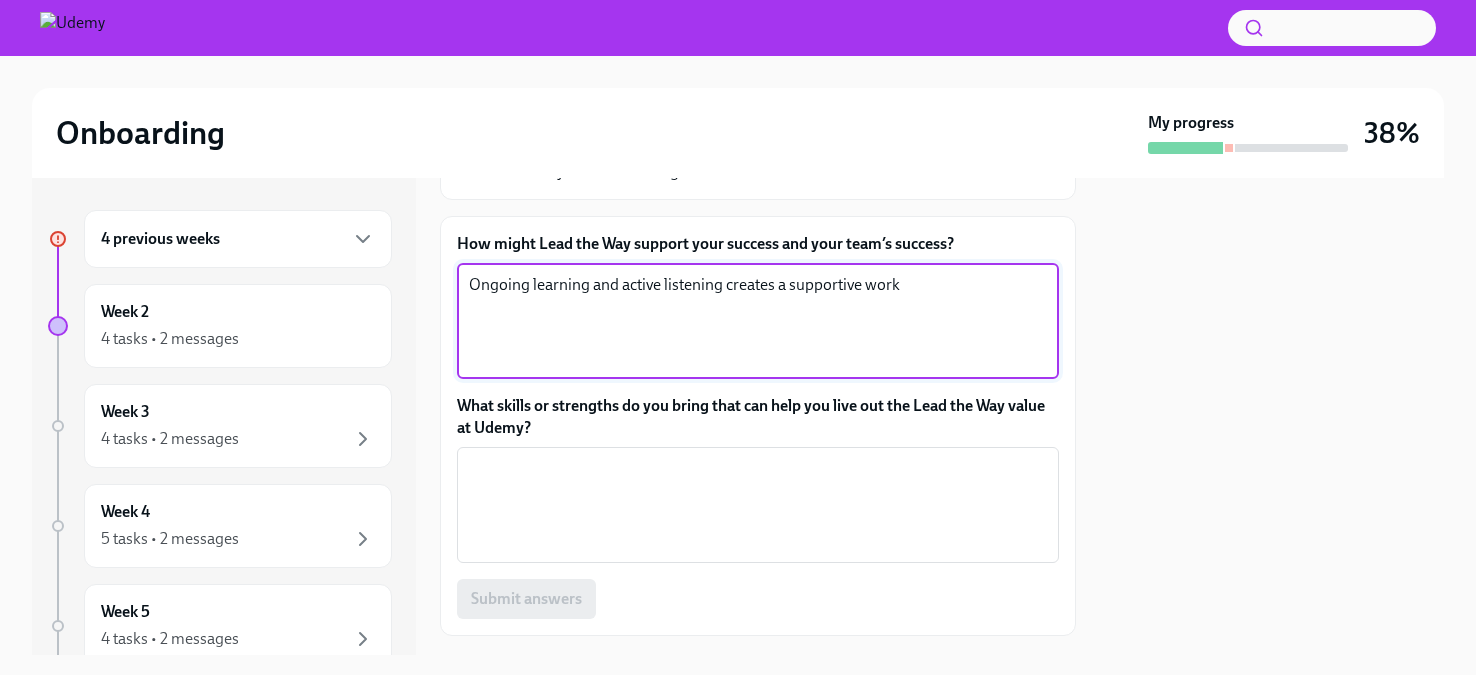 click on "Ongoing learning and active listening creates a supportive work" at bounding box center [758, 321] 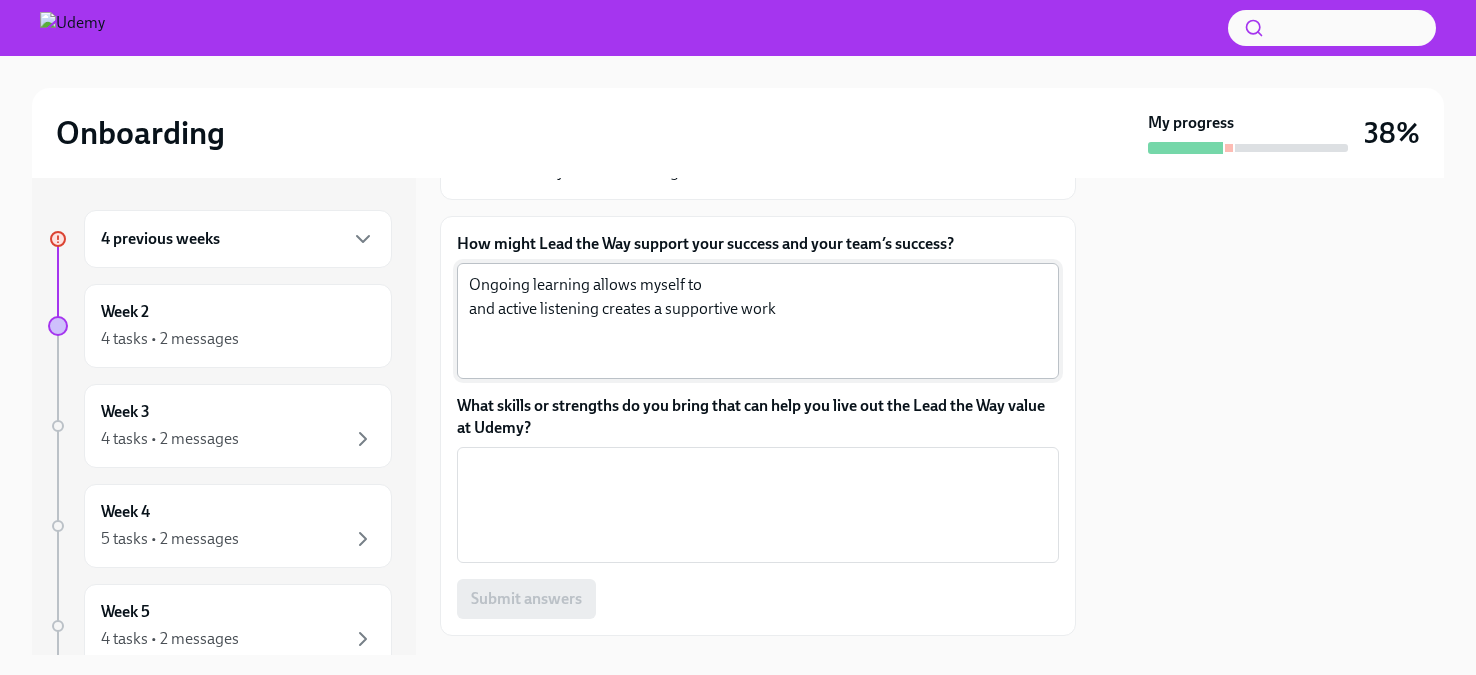 click on "Ongoing learning allows myself to
and active listening creates a supportive work x ​" at bounding box center [758, 321] 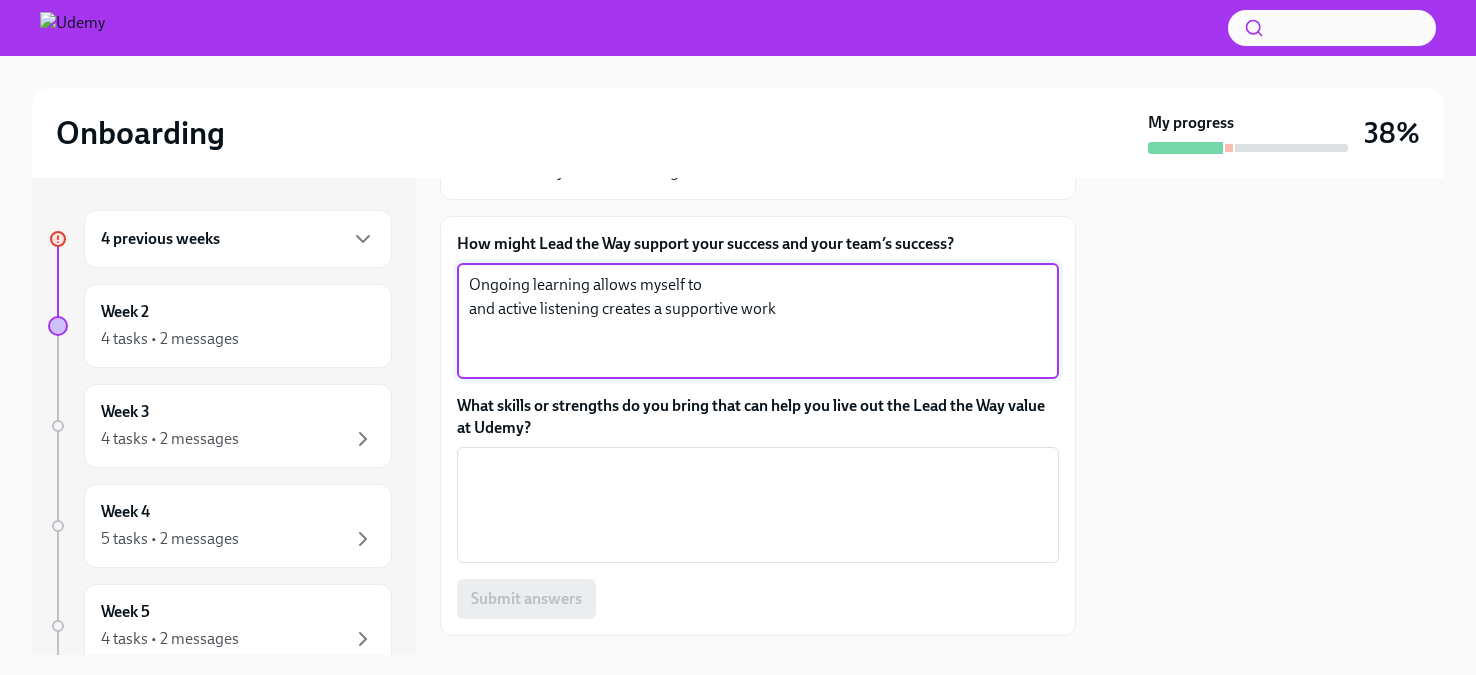 click on "Ongoing learning allows myself to
and active listening creates a supportive work" at bounding box center [758, 321] 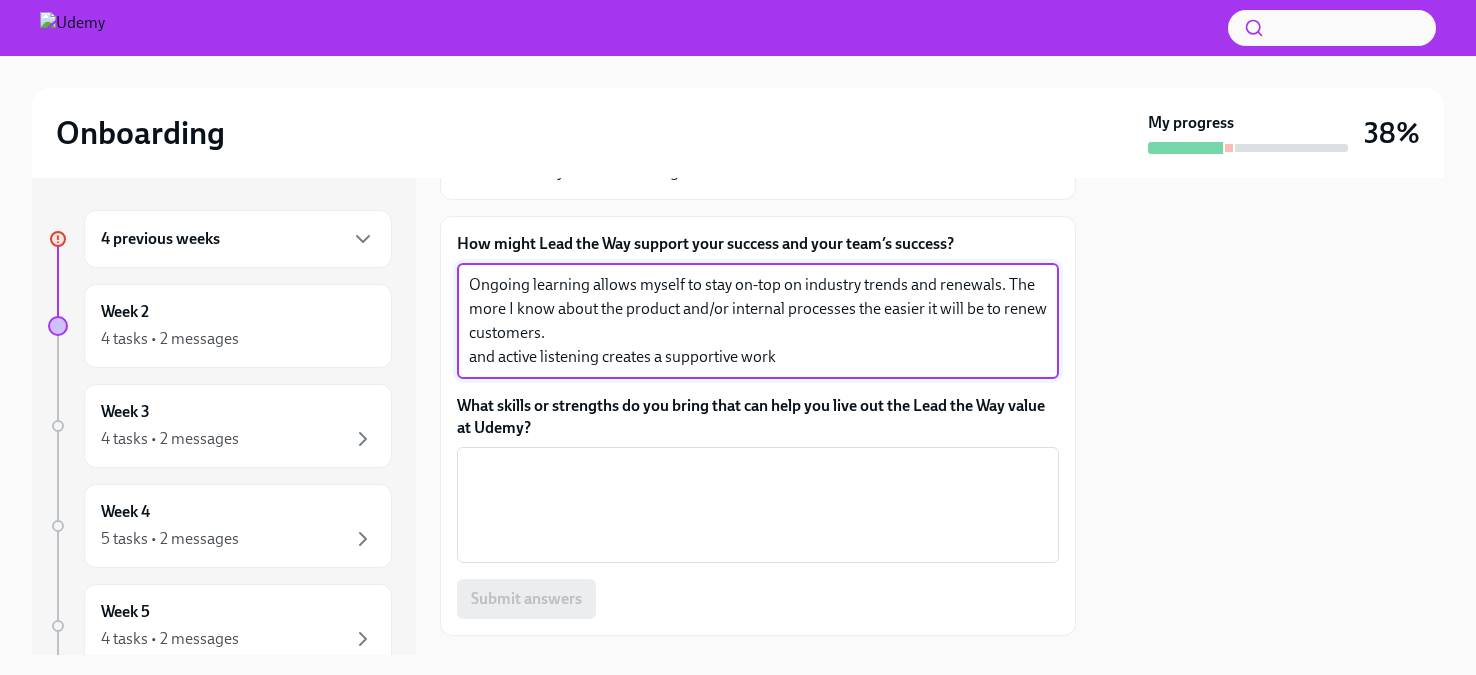 drag, startPoint x: 496, startPoint y: 358, endPoint x: 463, endPoint y: 358, distance: 33 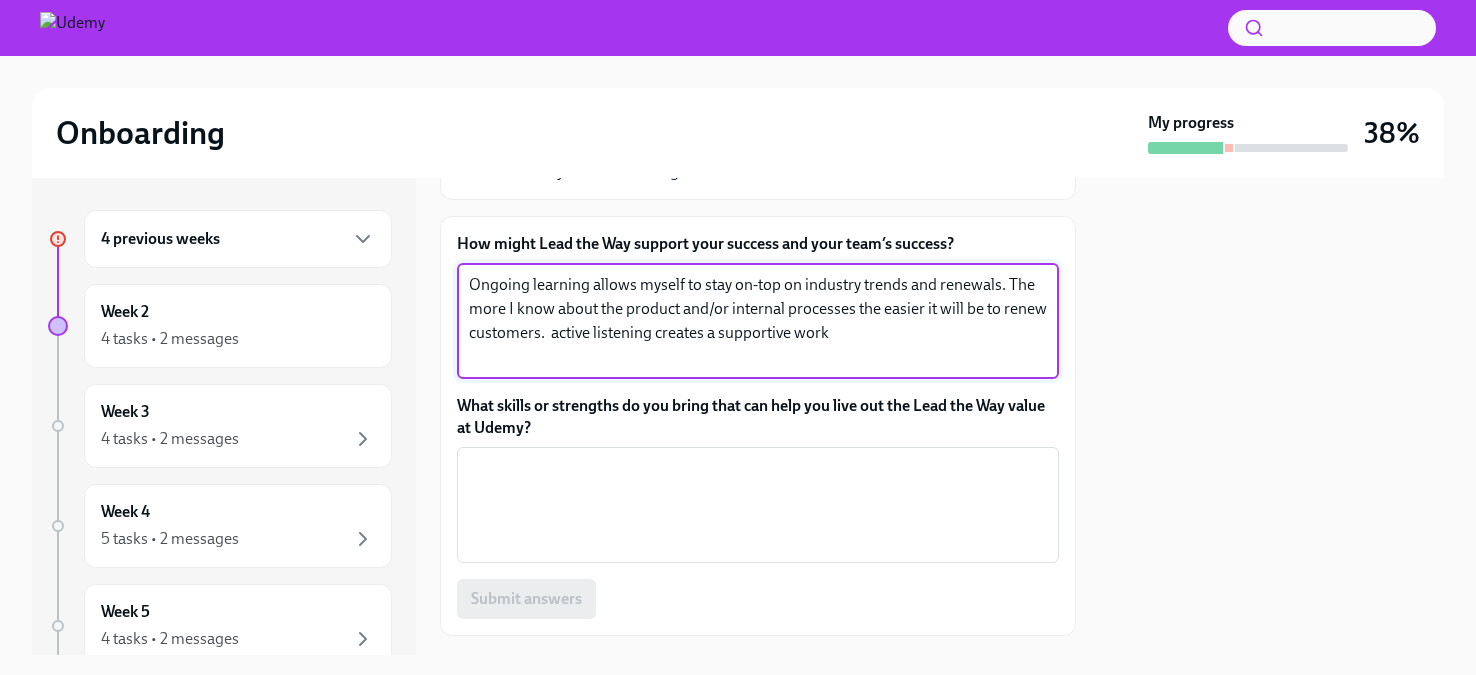drag, startPoint x: 865, startPoint y: 334, endPoint x: 552, endPoint y: 332, distance: 313.00638 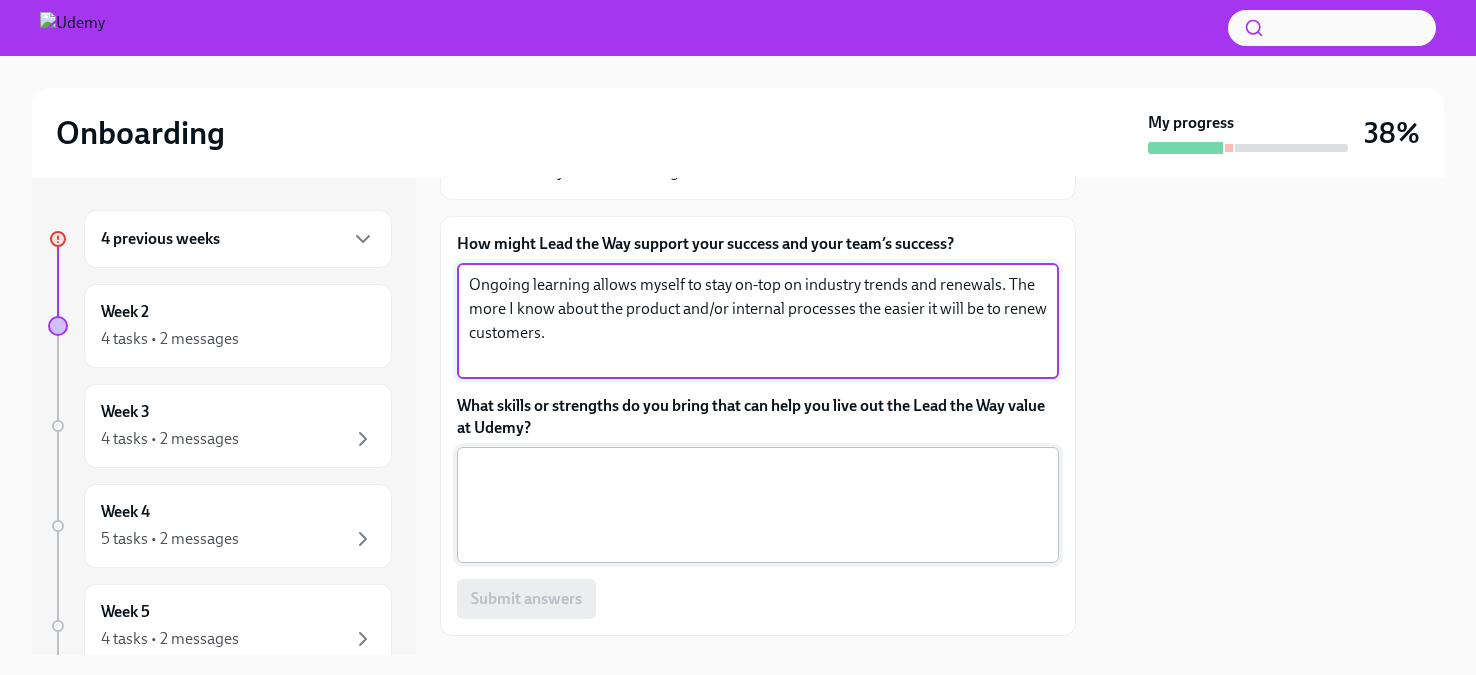 type on "Ongoing learning allows myself to stay on-top on industry trends and renewals. The more I know about the product and/or internal processes the easier it will be to renew customers." 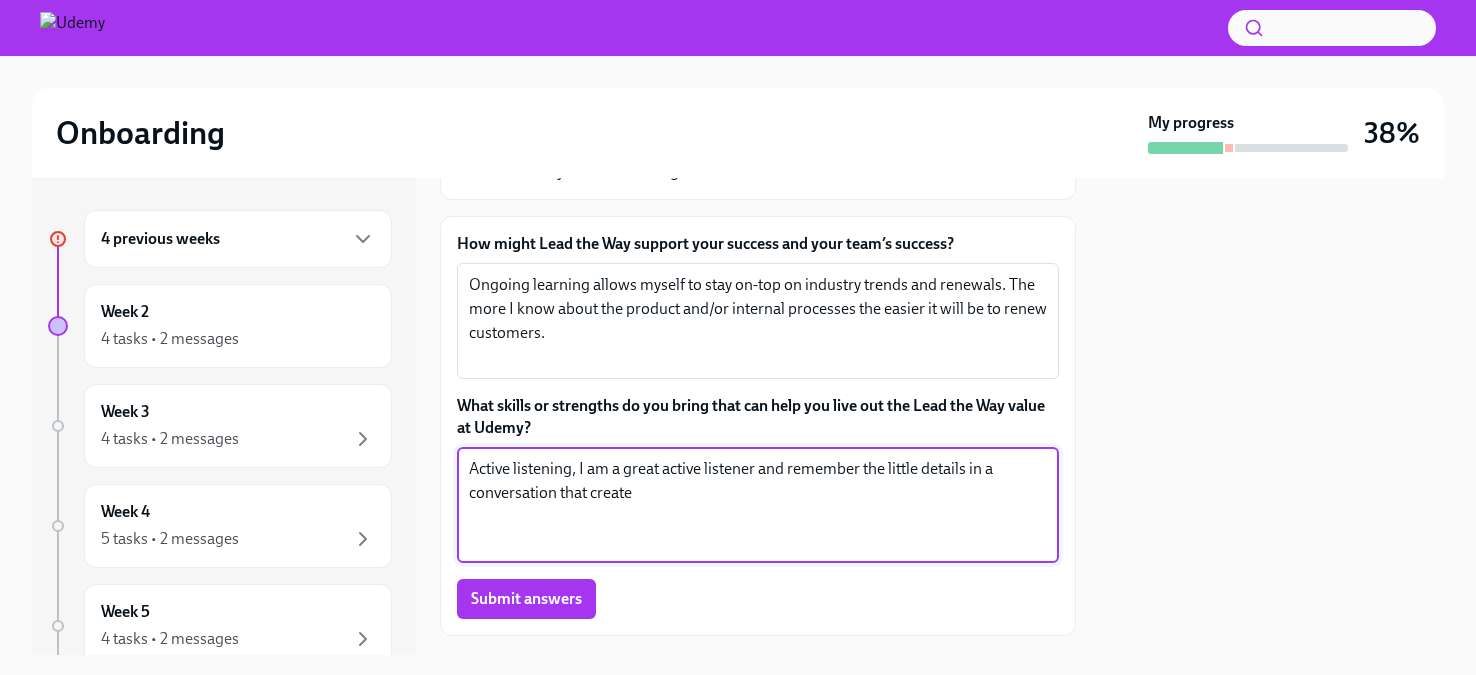 drag, startPoint x: 794, startPoint y: 506, endPoint x: 790, endPoint y: 471, distance: 35.22783 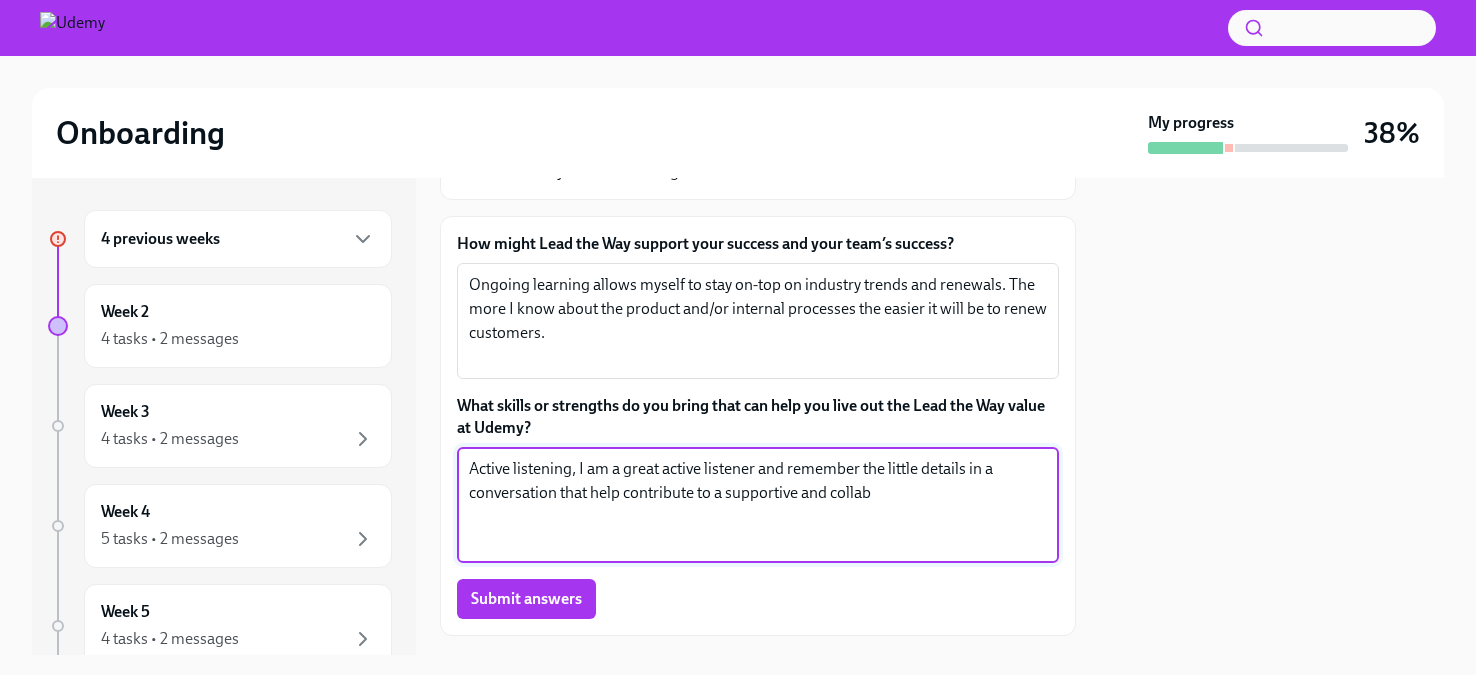 drag, startPoint x: 897, startPoint y: 499, endPoint x: 728, endPoint y: 499, distance: 169 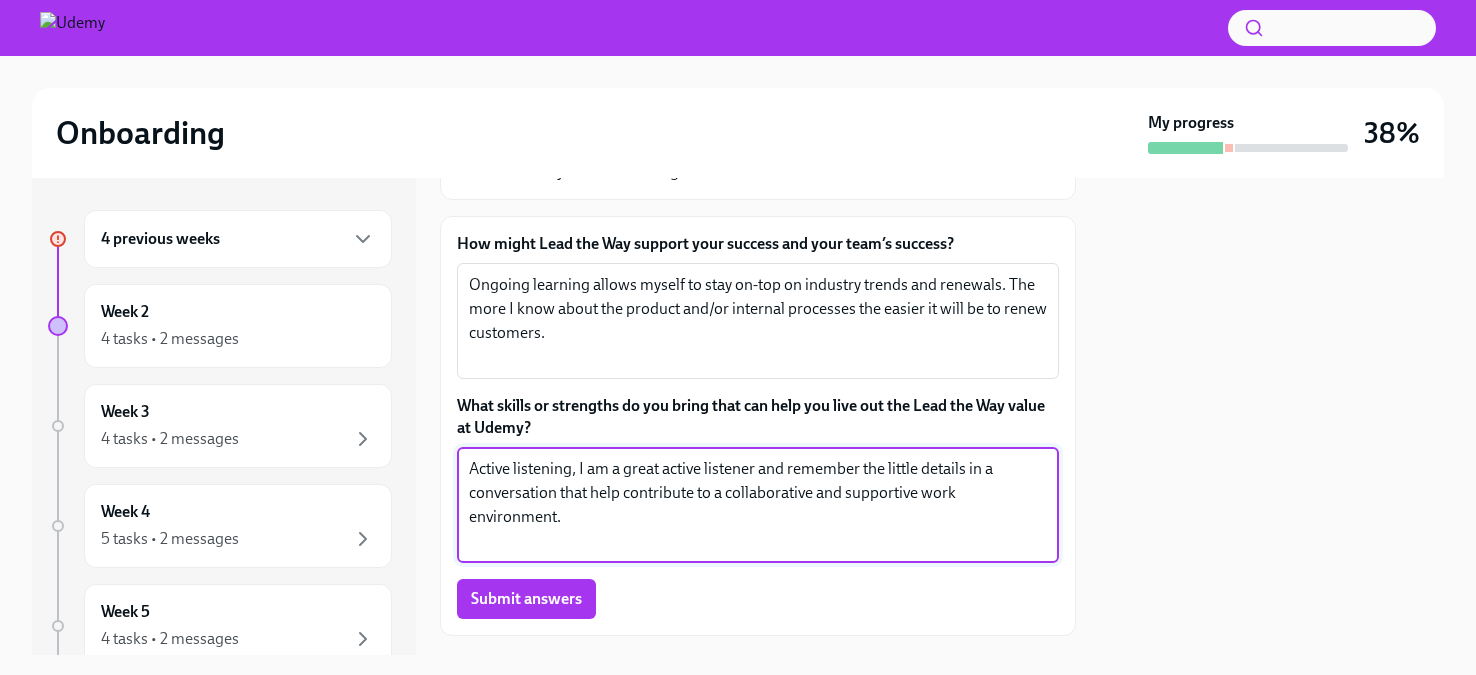 type on "Active listening, I am a great active listener and remember the little details in a conversation that help contribute to a collaborative and supportive work environment." 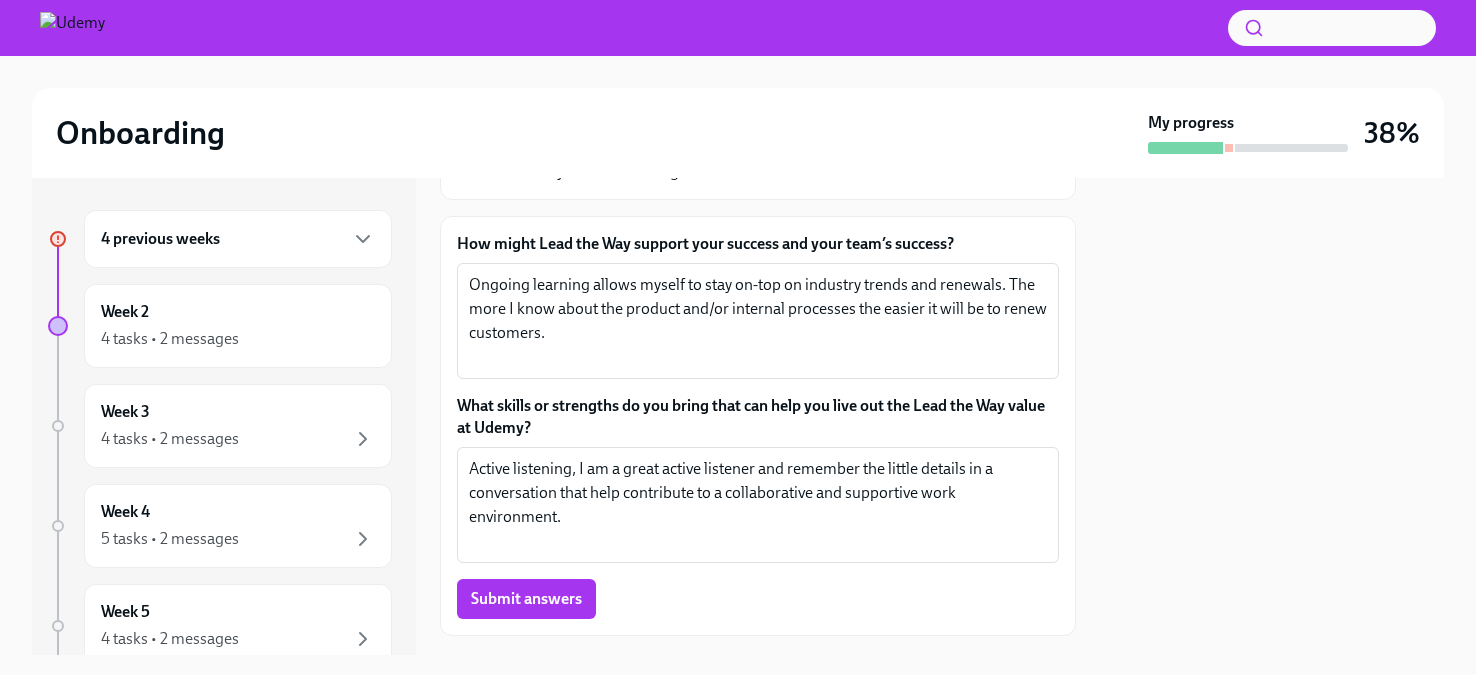 click on "How might Lead the Way support your success and your team’s success? Ongoing learning allows myself to stay on-top on industry trends and renewals. The more I know about the product and/or internal processes the easier it will be to renew customers. x What skills or strengths do you bring that can help you live out the Lead the Way value at Udemy? Active listening, I am a great active listener and remember the little details in a conversation that help contribute to a collaborative and supportive work environment. x Submit answers" at bounding box center [758, 426] 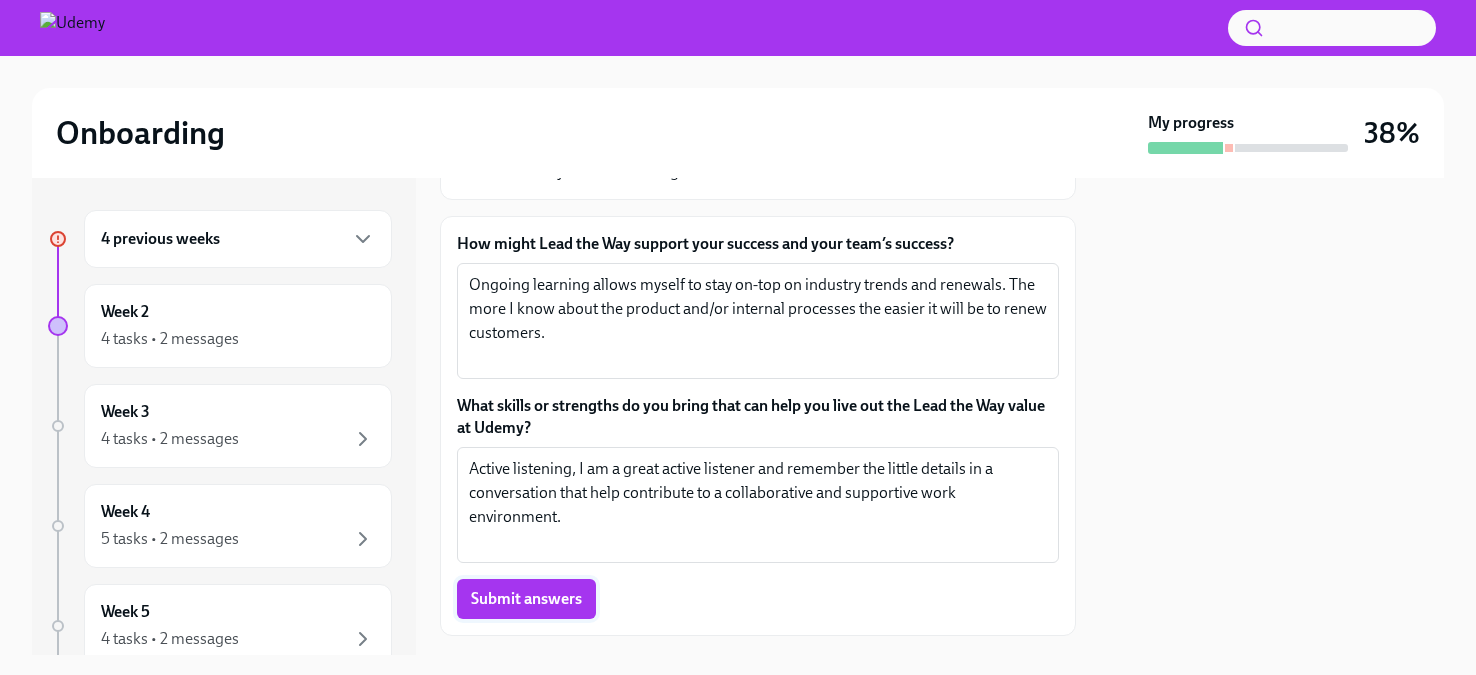 click on "Submit answers" at bounding box center [526, 599] 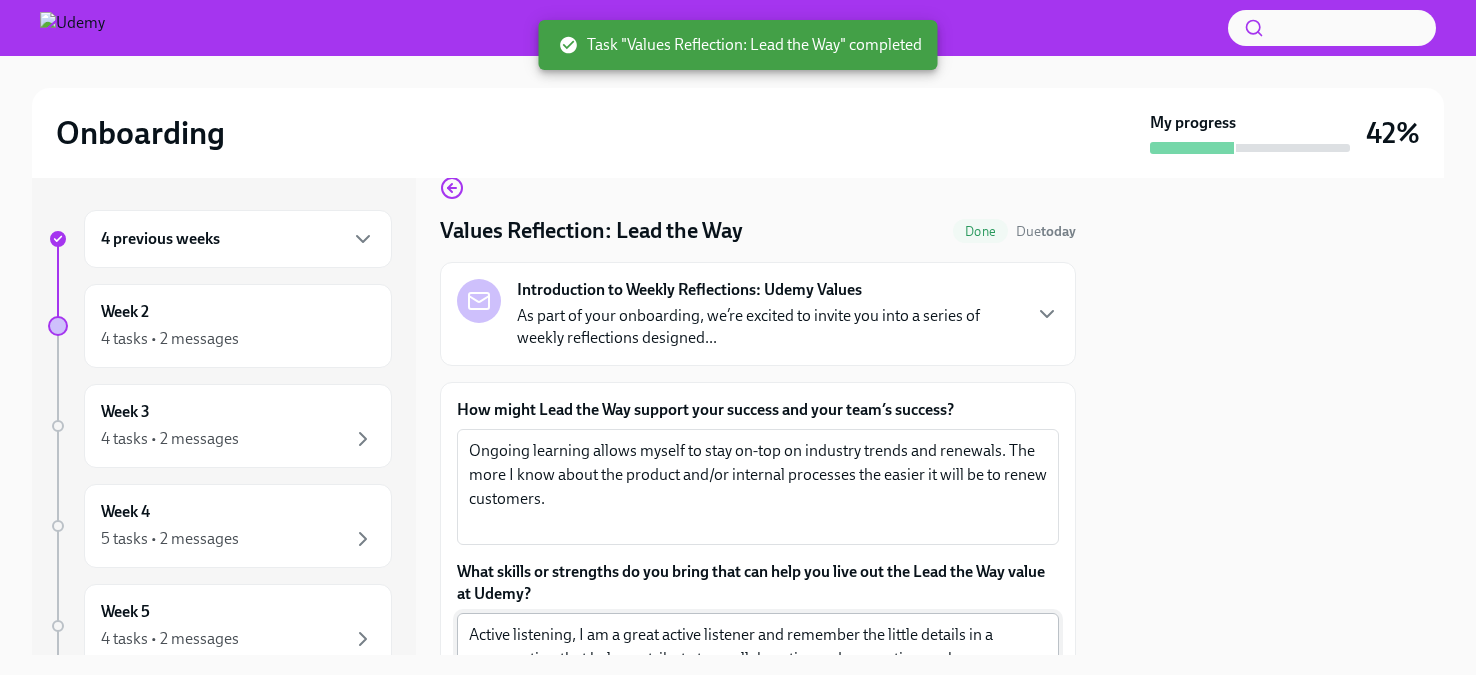 scroll, scrollTop: 27, scrollLeft: 0, axis: vertical 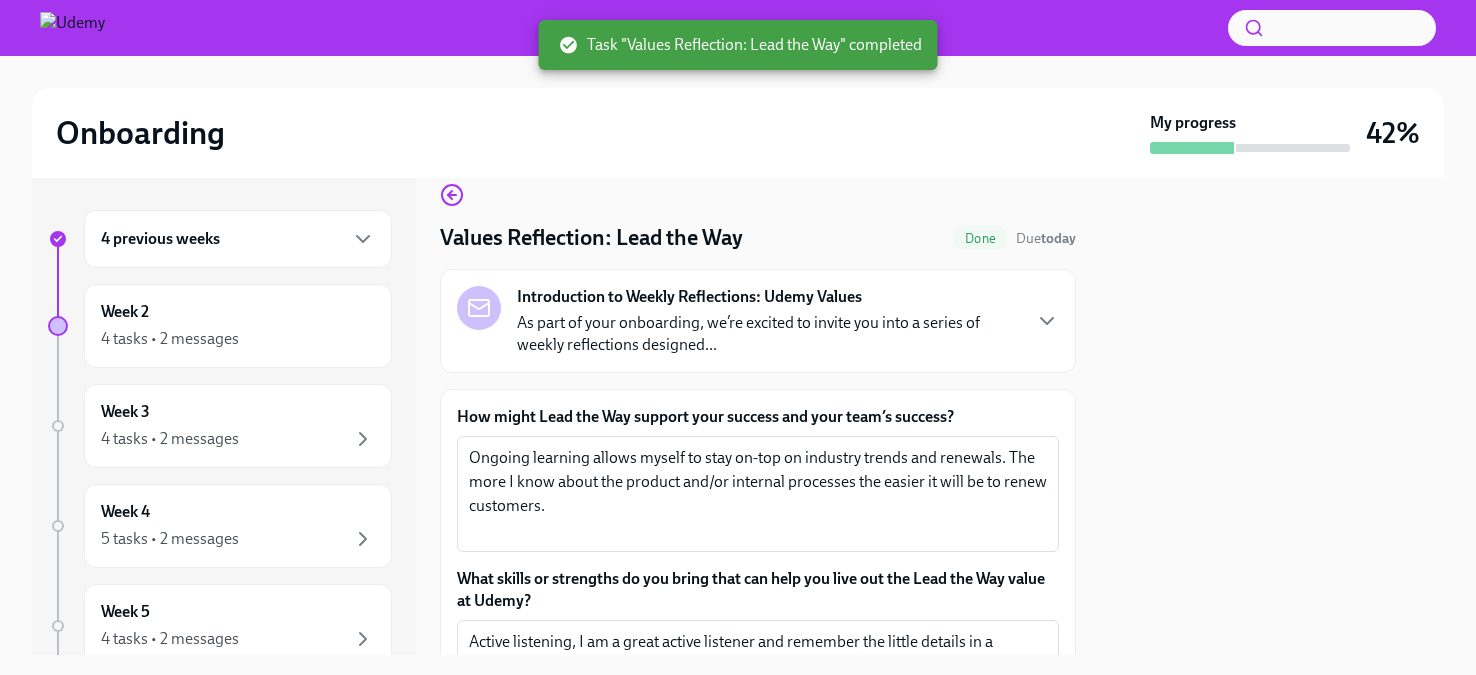 click on "4 previous weeks" at bounding box center (238, 239) 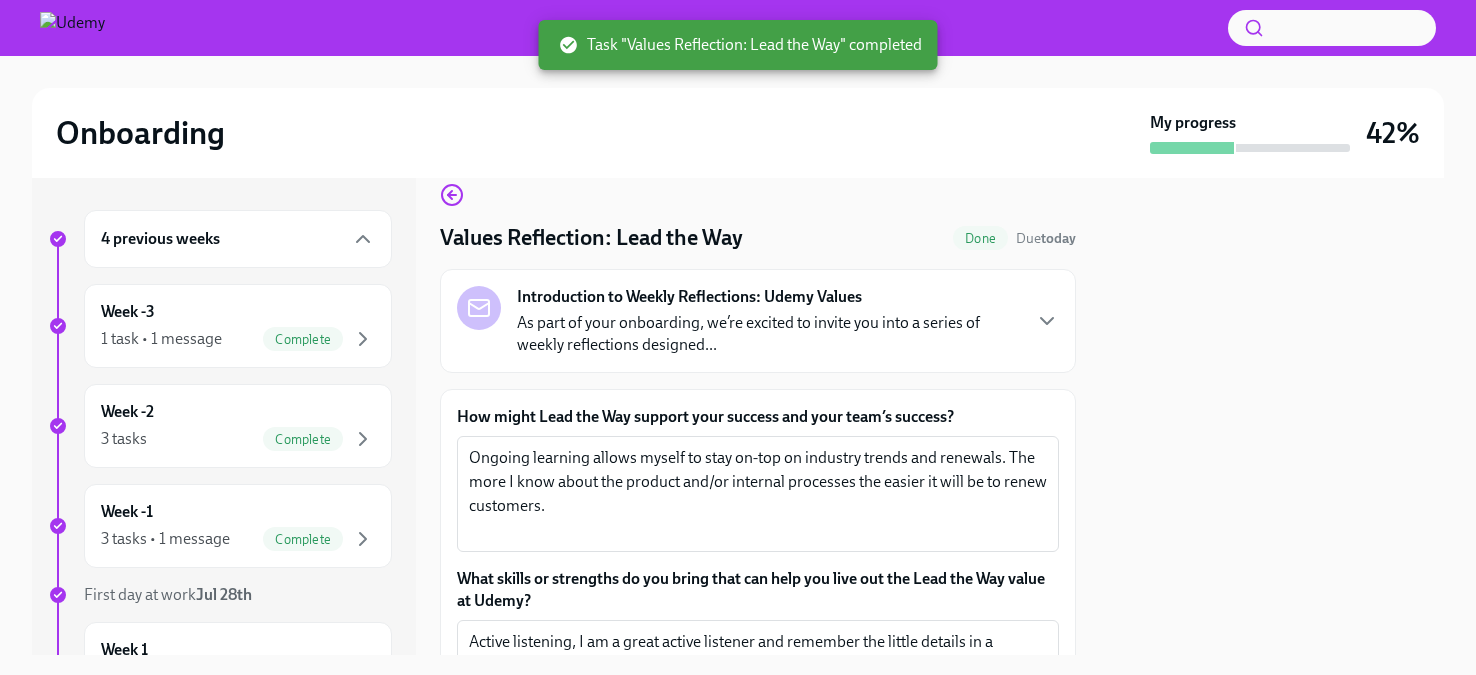 click on "4 previous weeks" at bounding box center [238, 239] 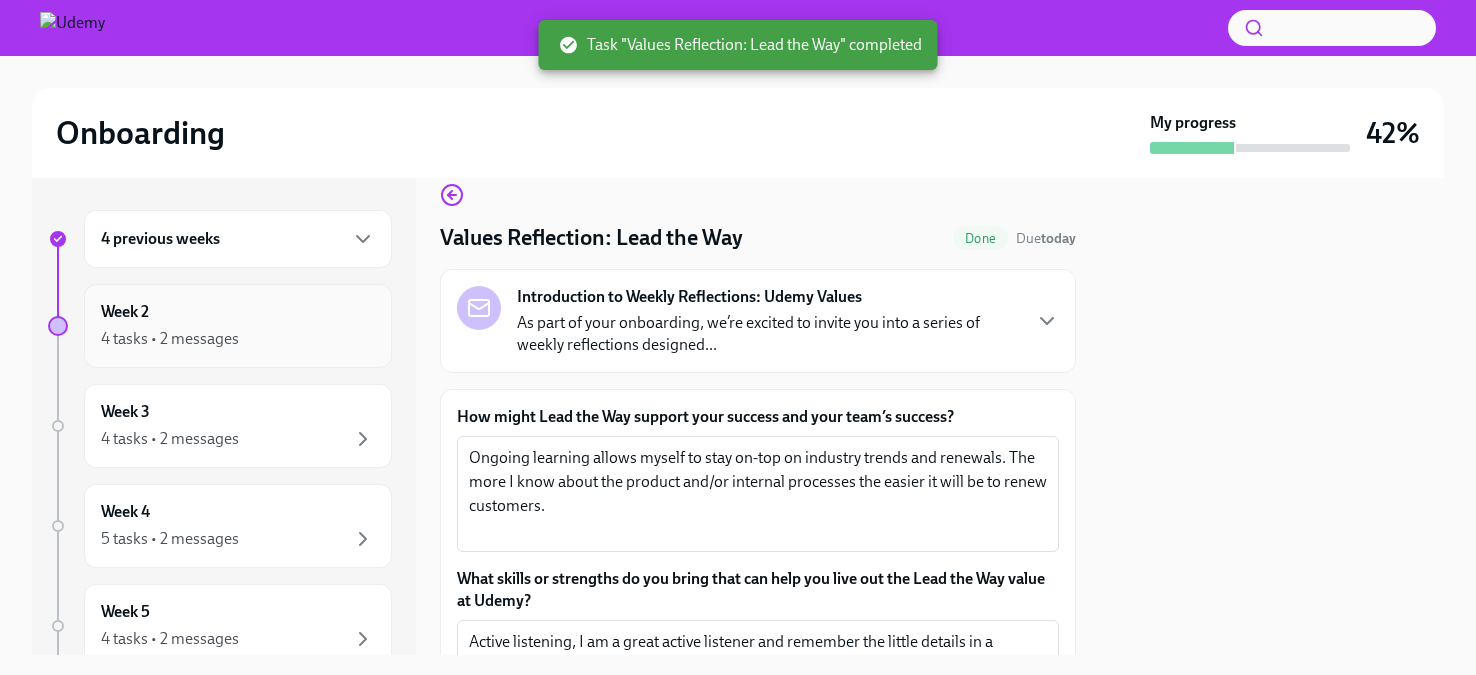 click on "Week 2 4 tasks • 2 messages" at bounding box center [238, 326] 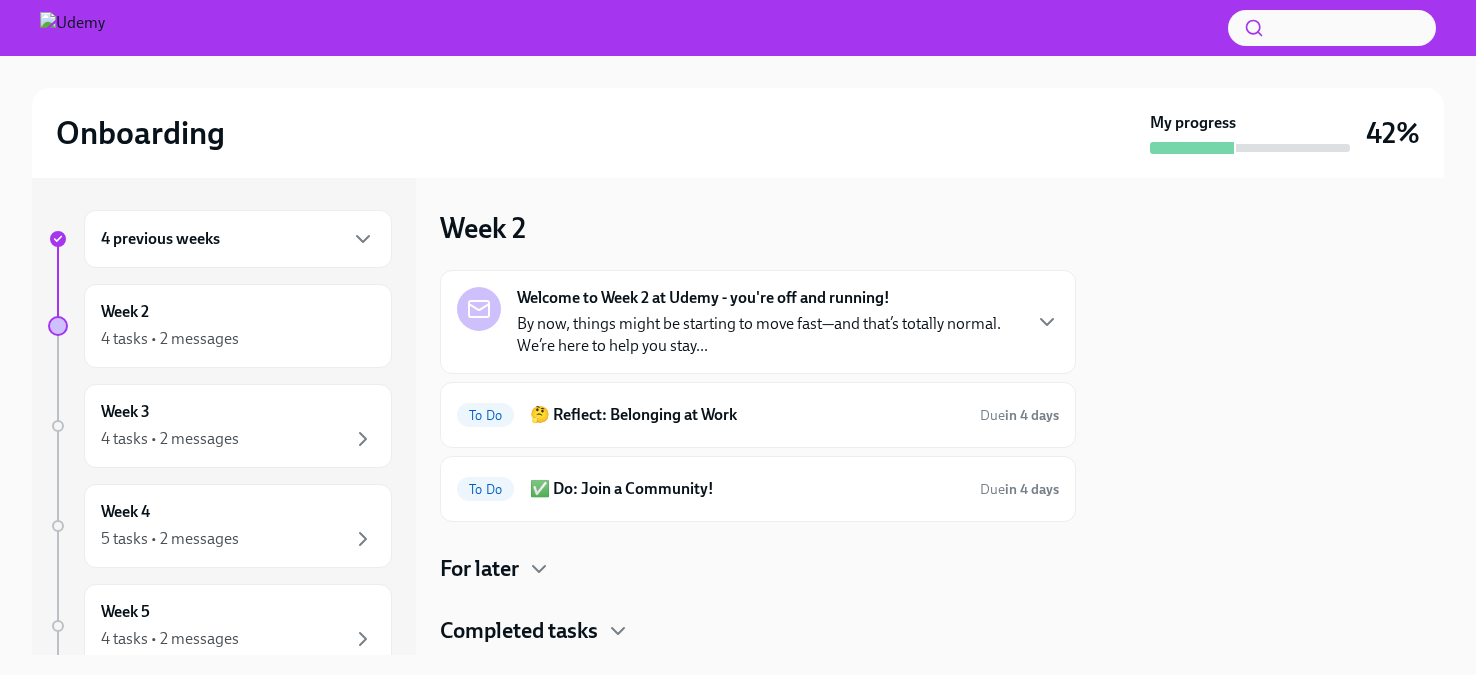 click on "By now, things might be starting to move fast—and that’s totally normal. We’re here to help you stay..." at bounding box center [768, 335] 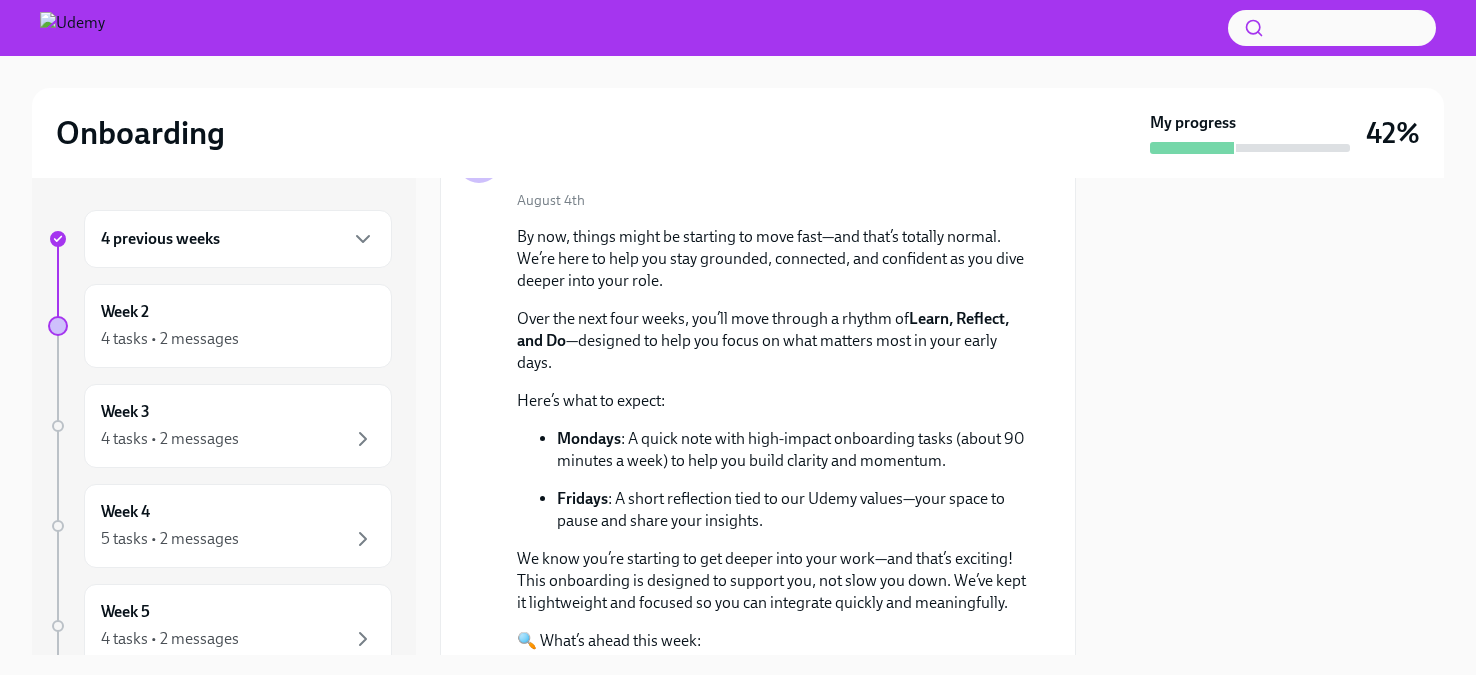scroll, scrollTop: 150, scrollLeft: 0, axis: vertical 